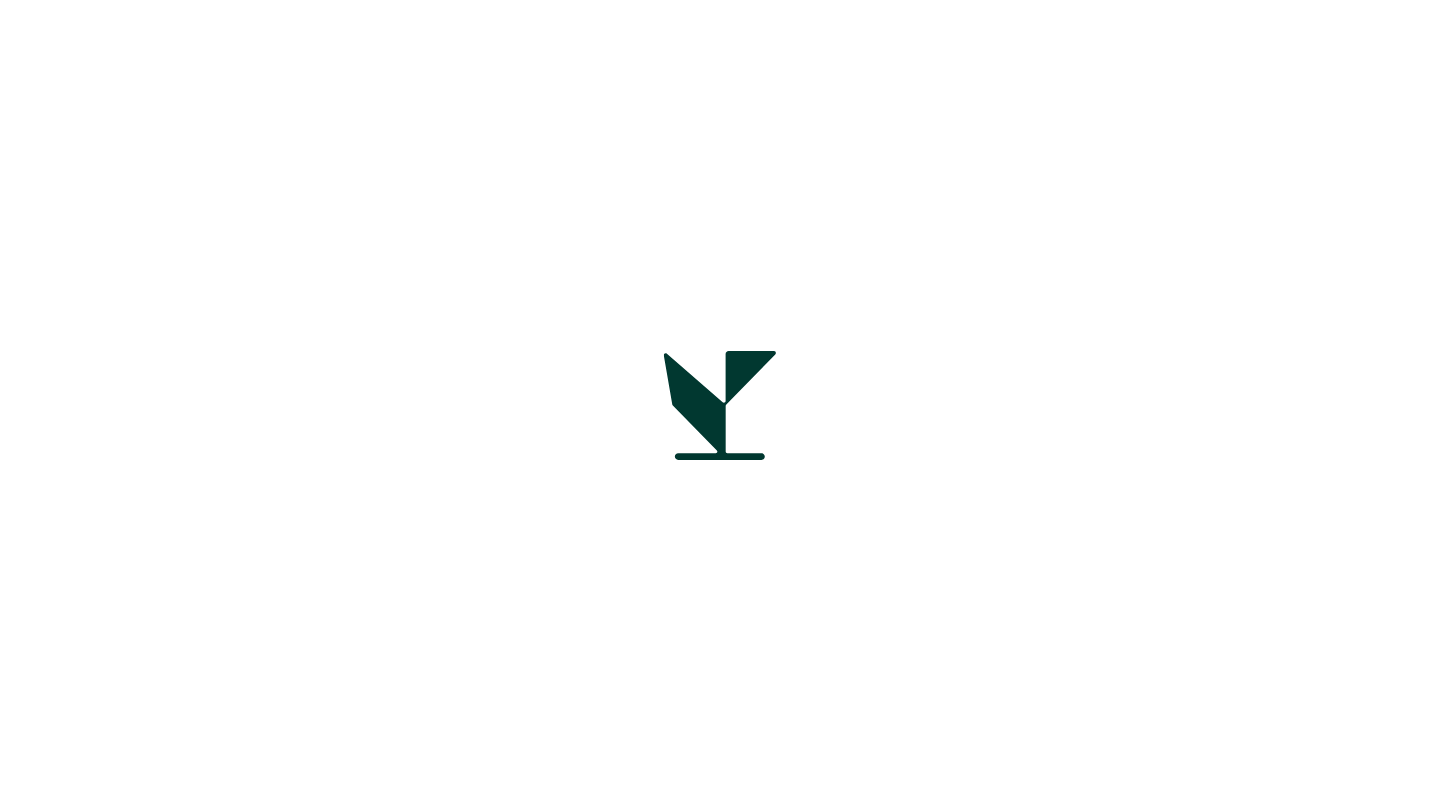 scroll, scrollTop: 0, scrollLeft: 0, axis: both 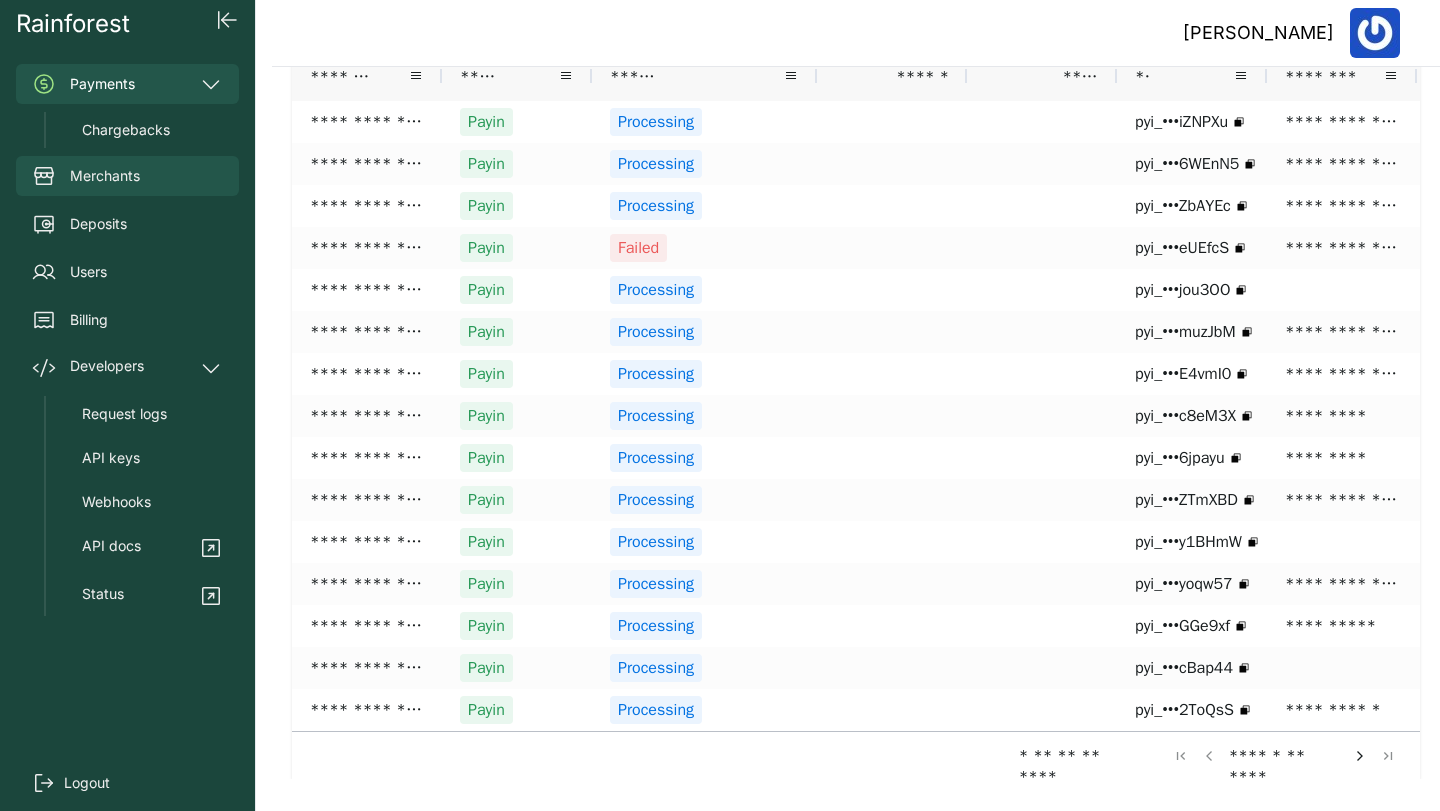 click on "Merchants" at bounding box center (105, 176) 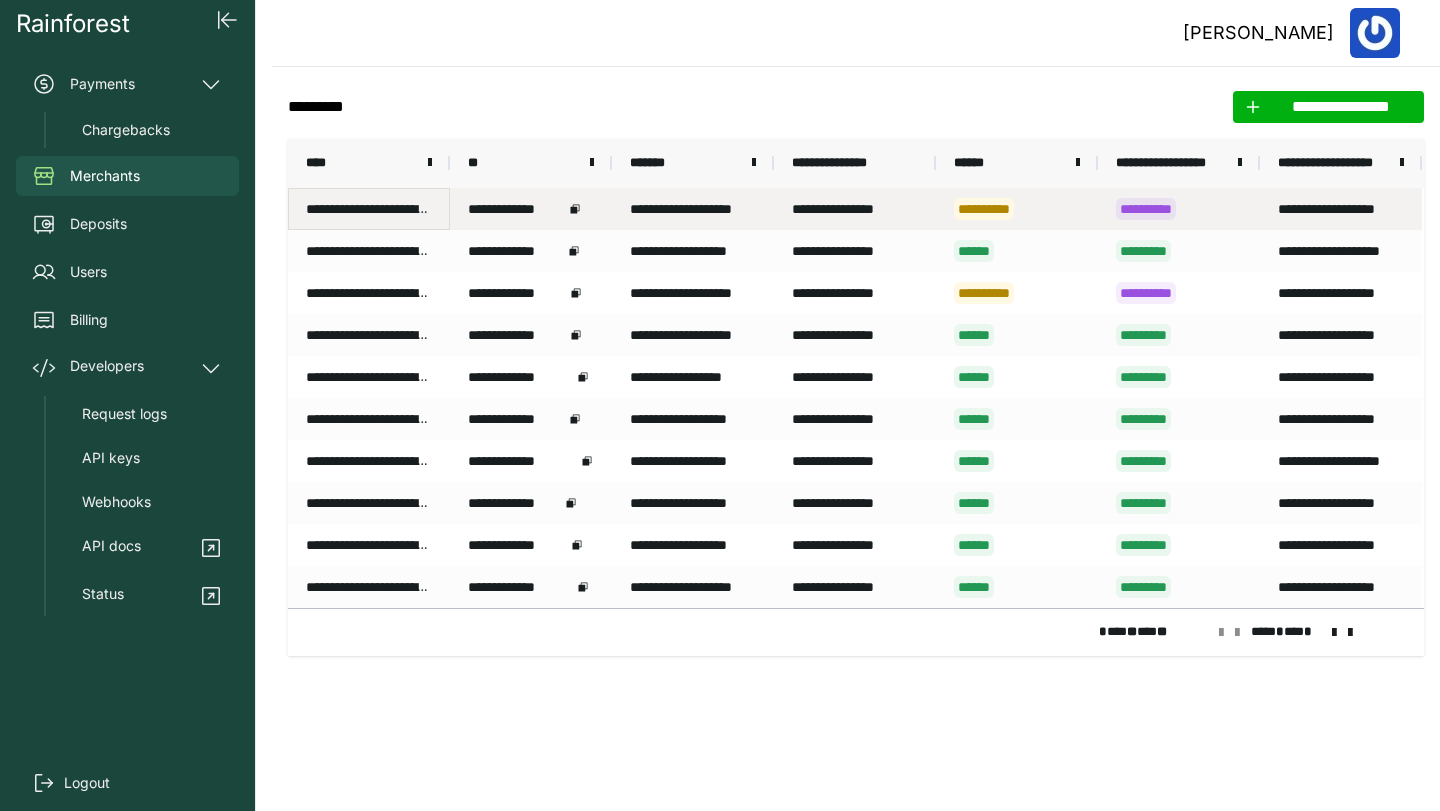 click on "**********" at bounding box center [369, 209] 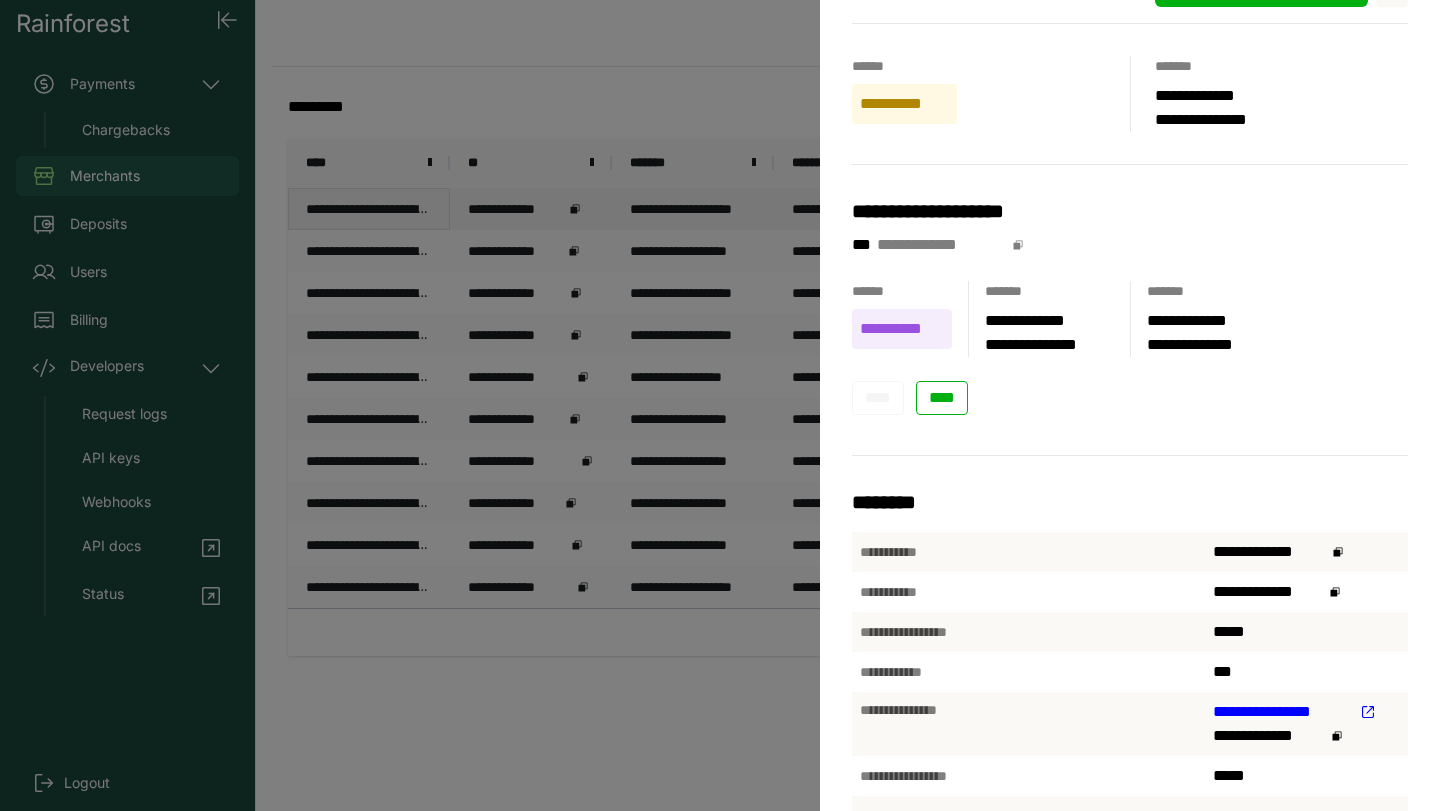 scroll, scrollTop: 16, scrollLeft: 0, axis: vertical 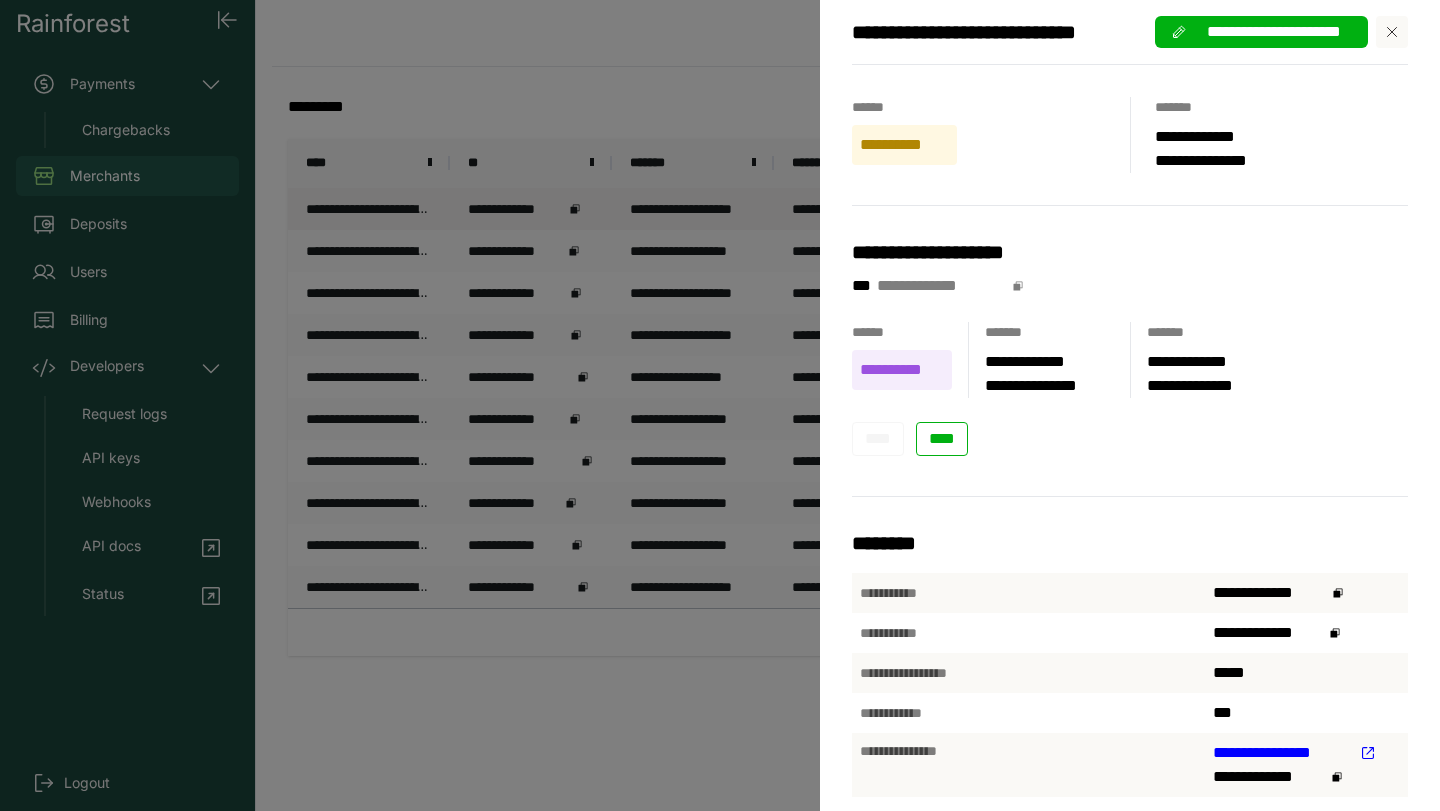 click 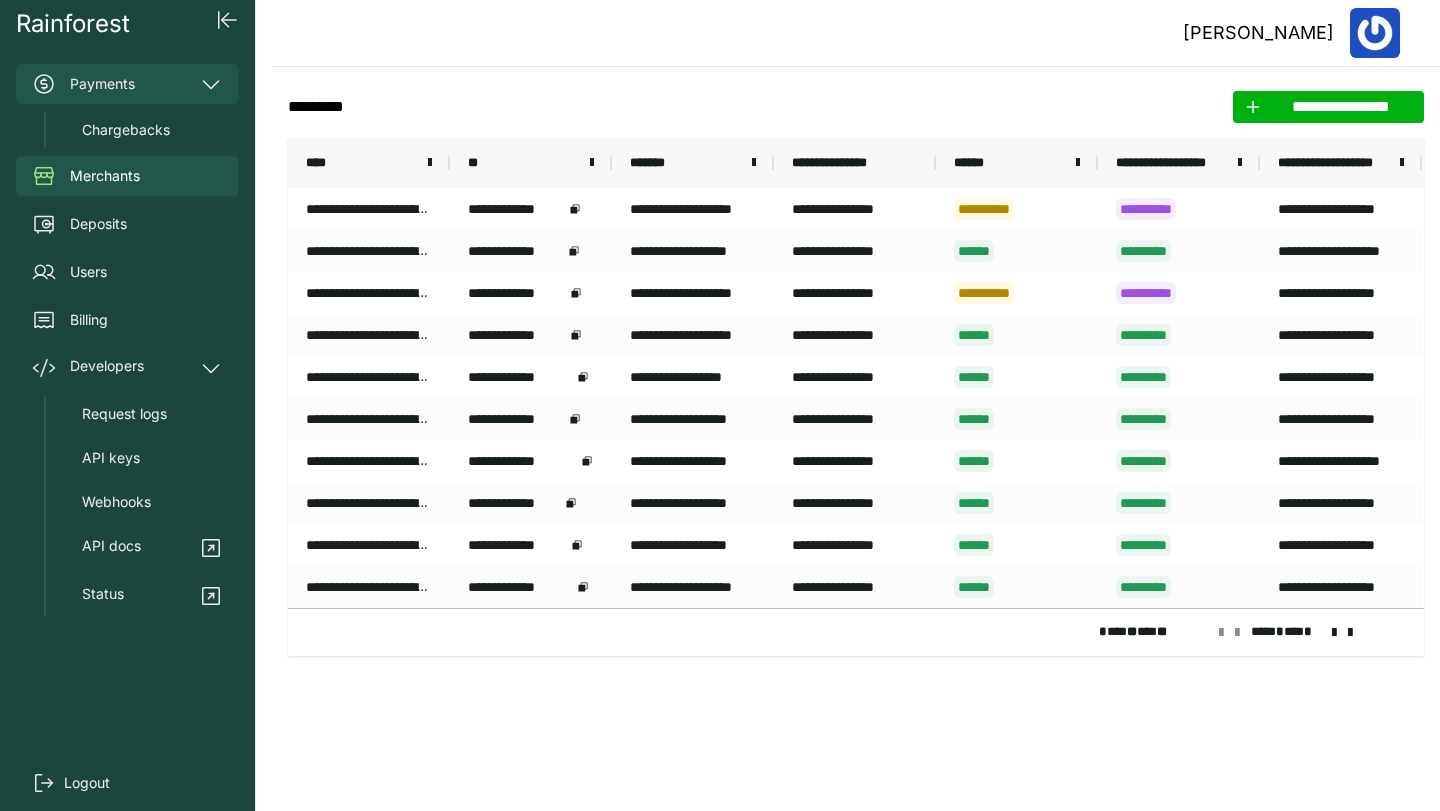 click 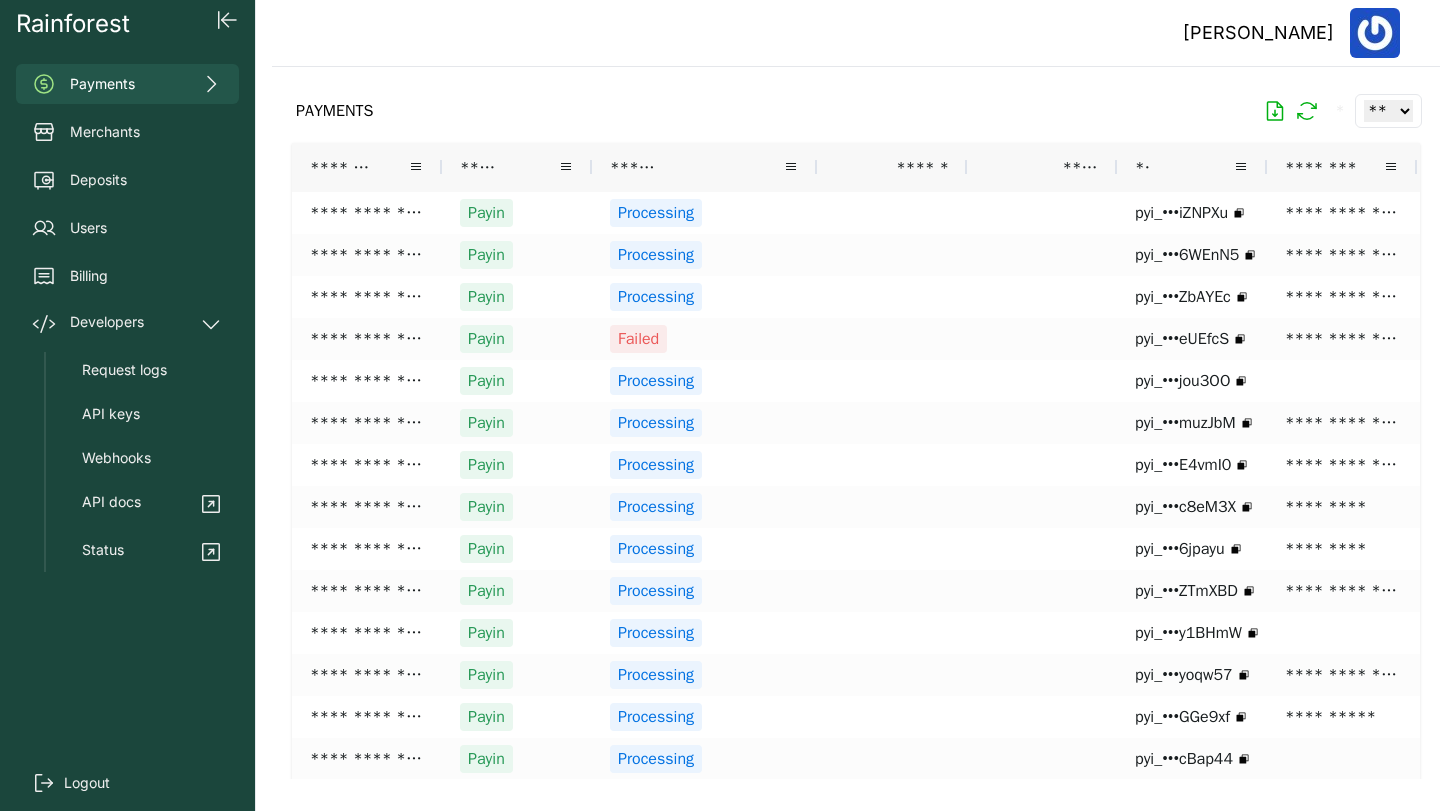 click 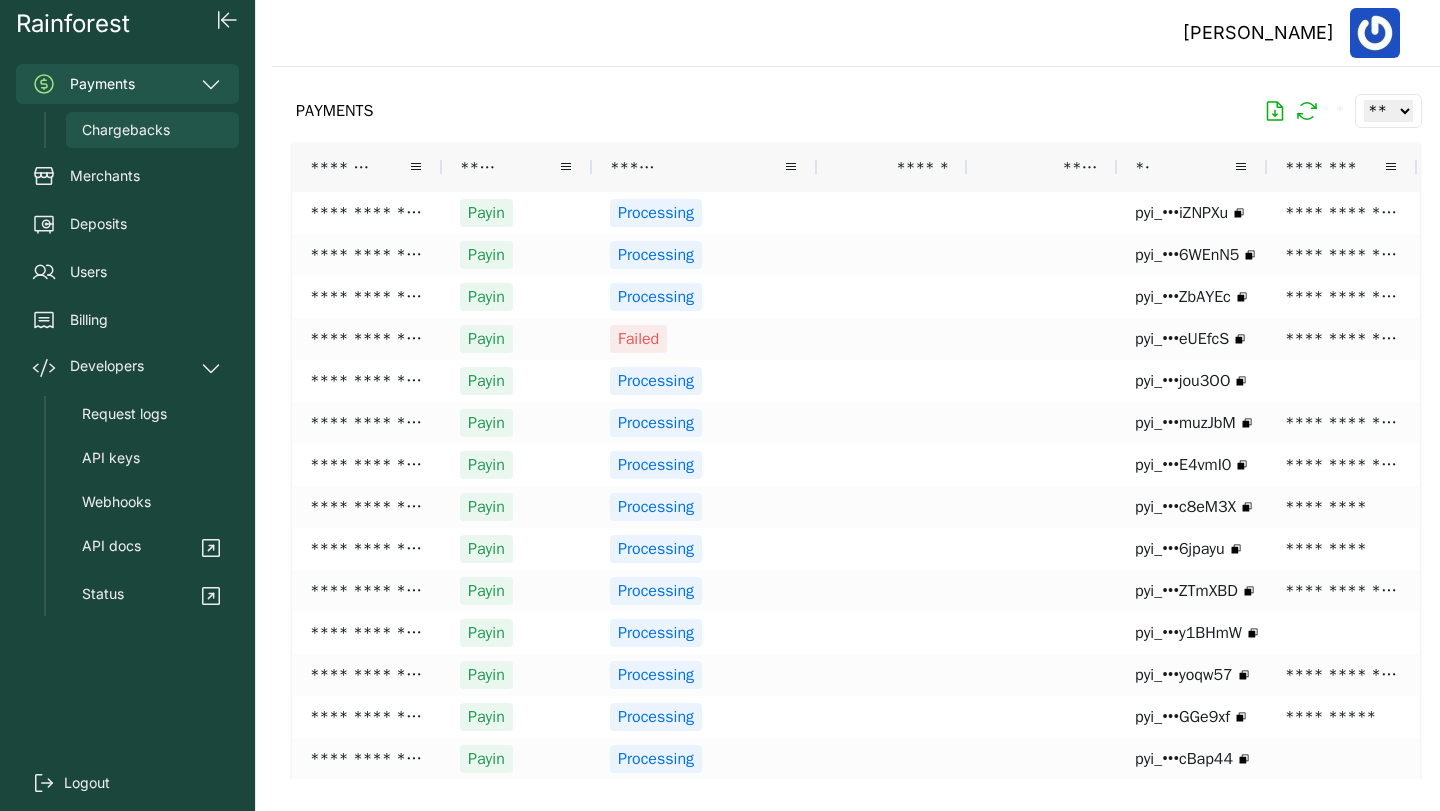 click on "Chargebacks" at bounding box center (126, 130) 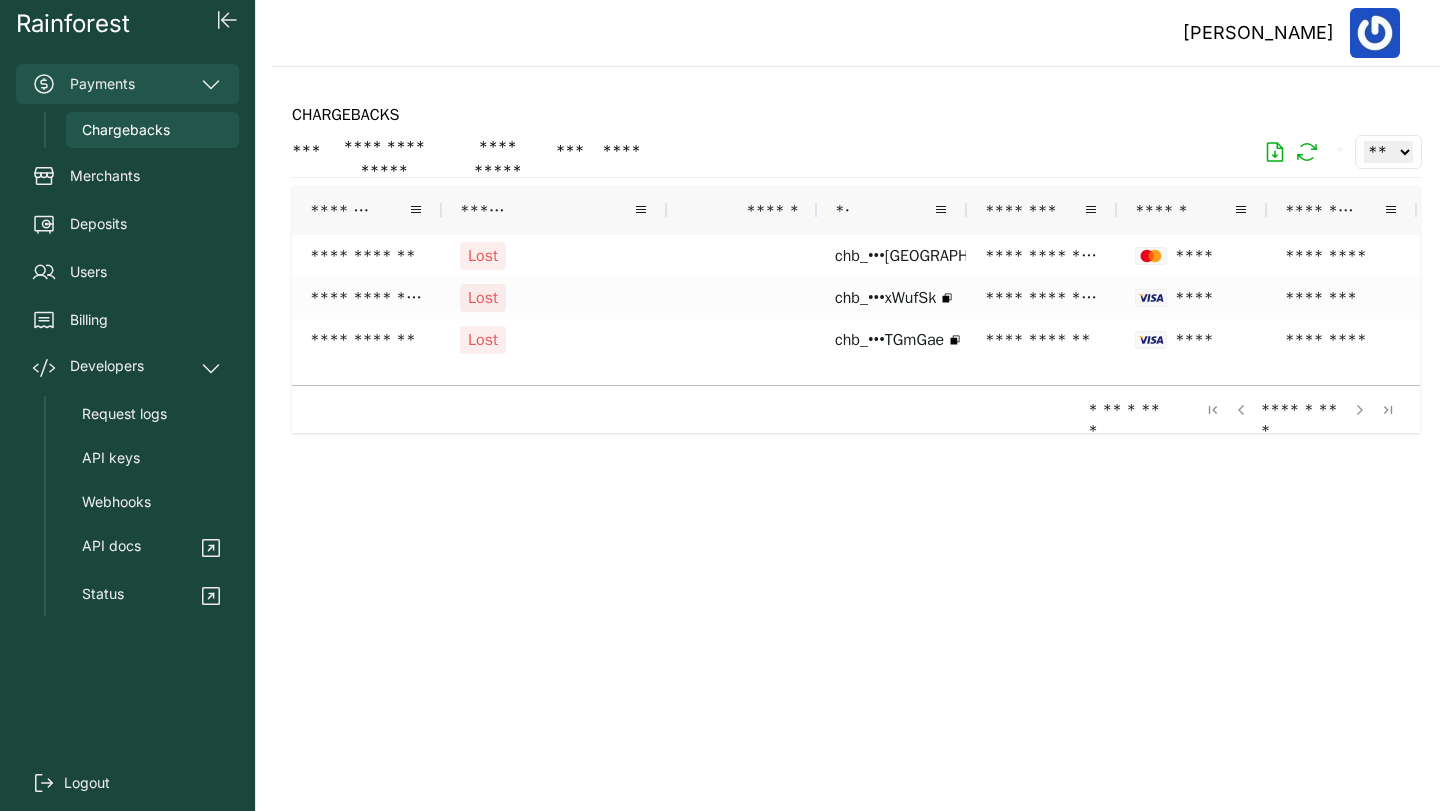 click on "Payments" at bounding box center [127, 84] 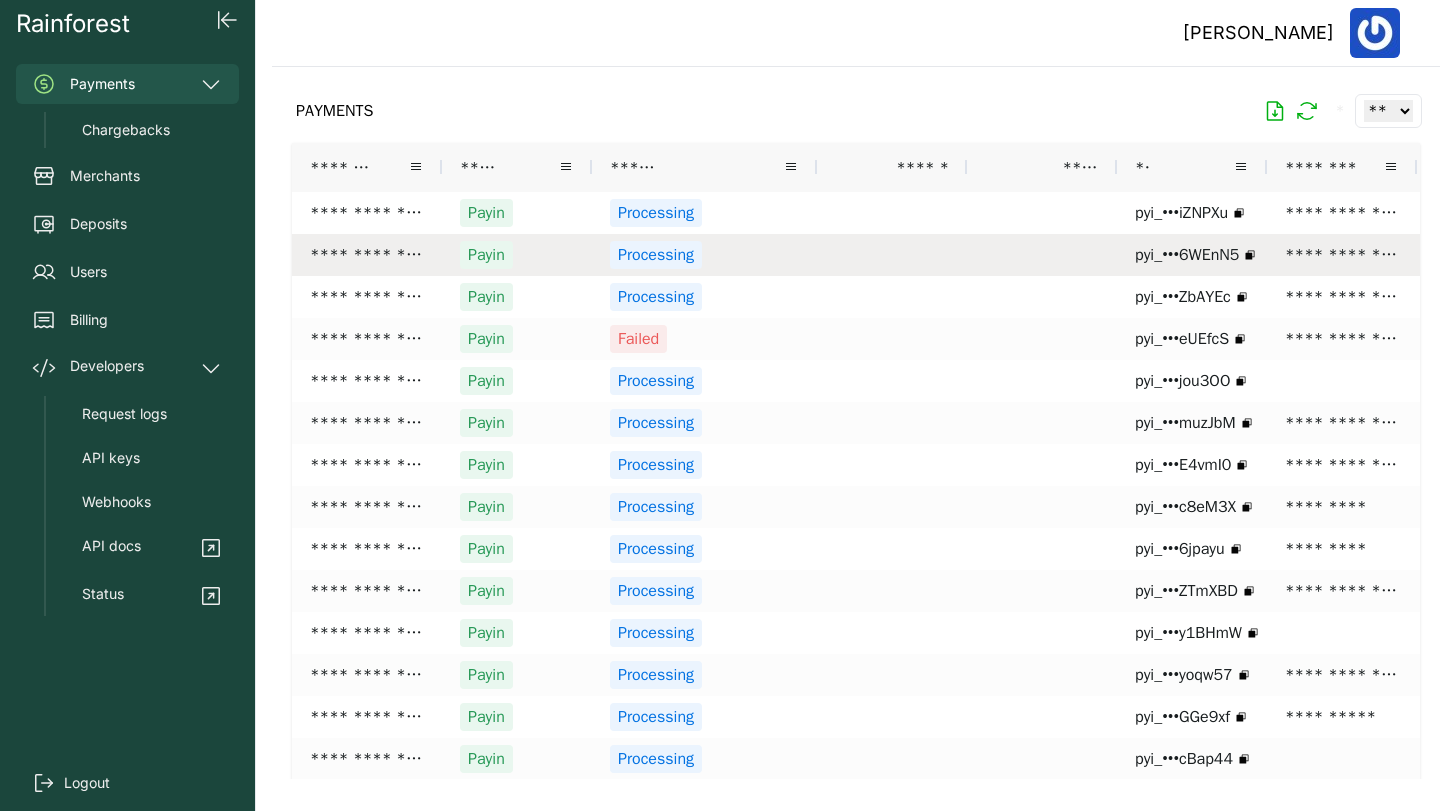 scroll, scrollTop: 0, scrollLeft: 5, axis: horizontal 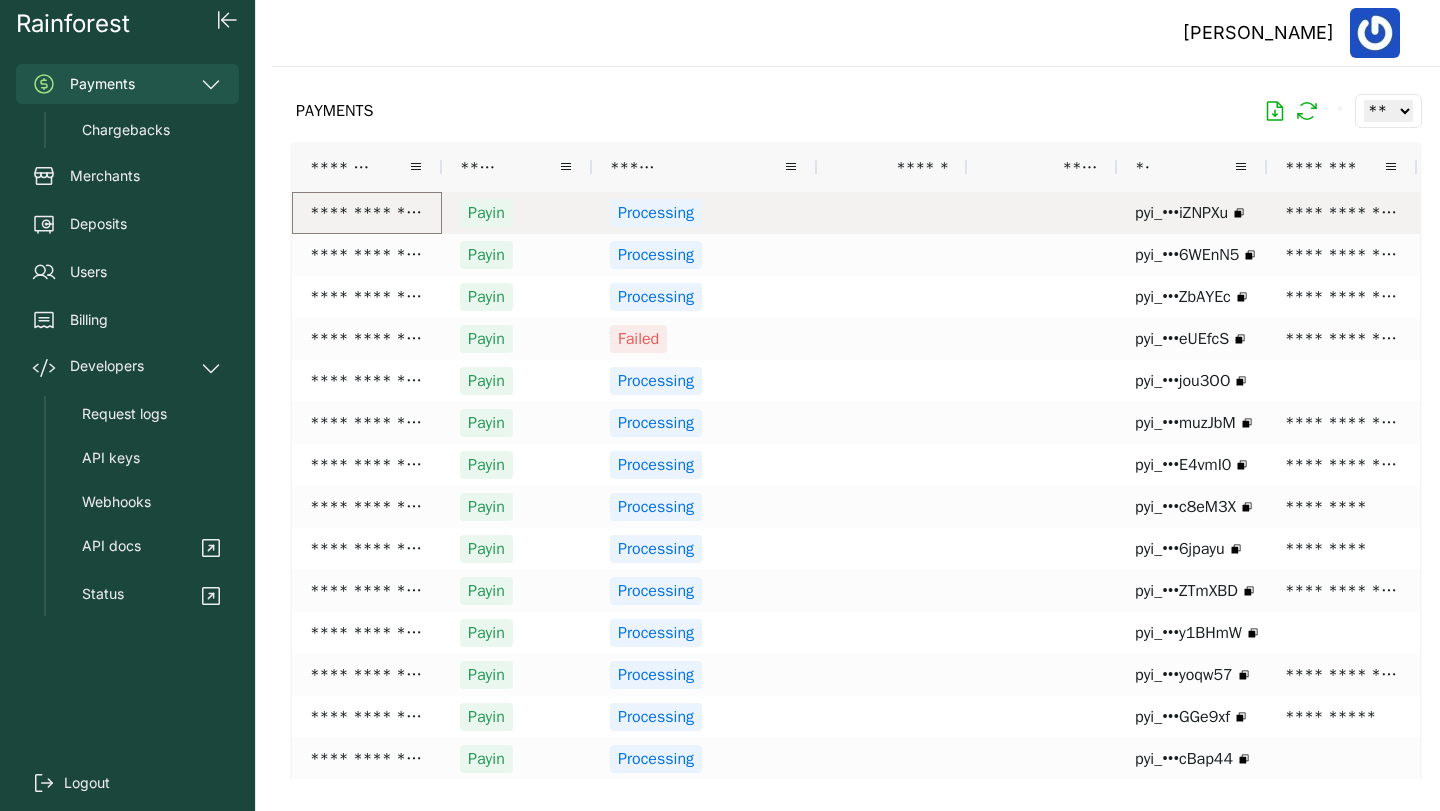 click on "**********" at bounding box center [367, 213] 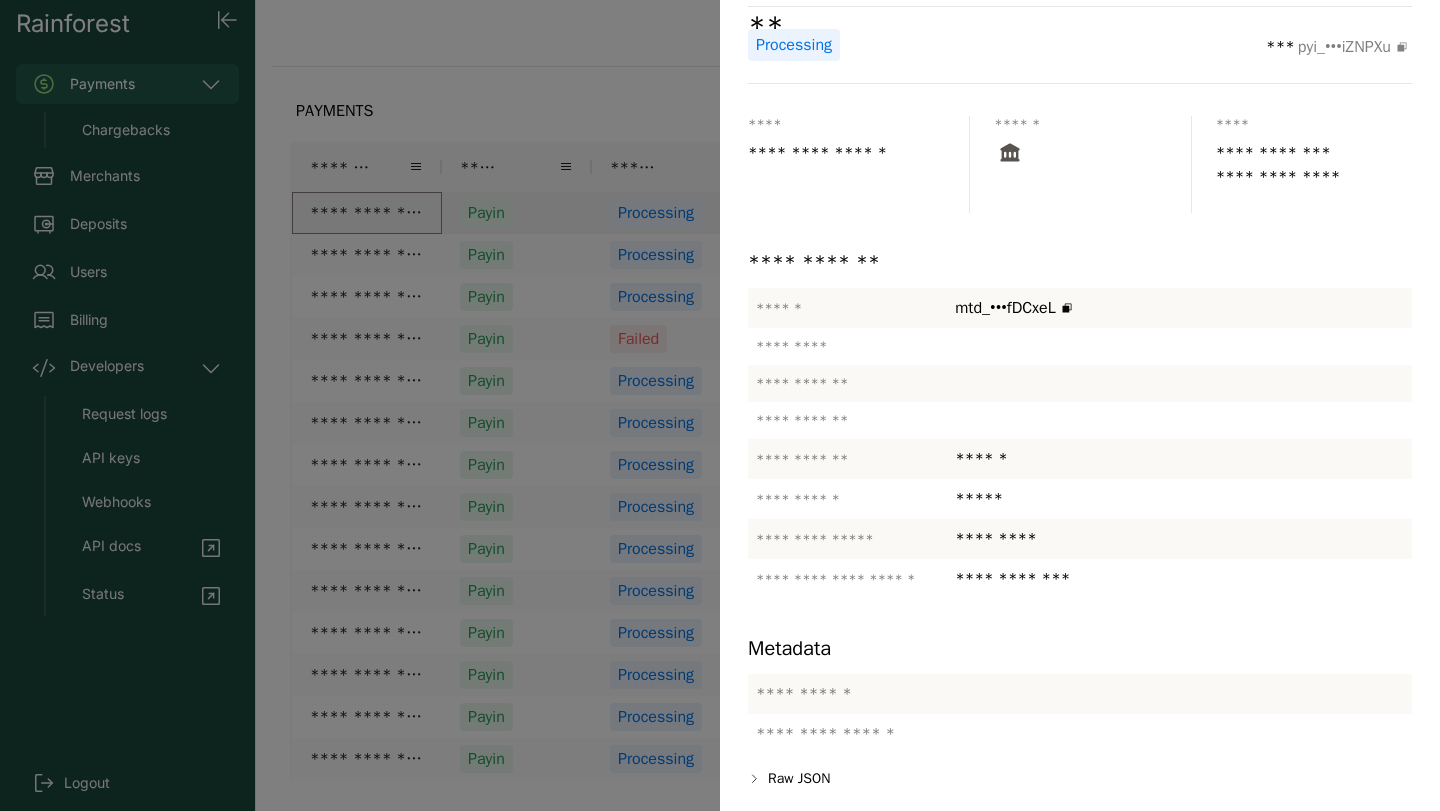 scroll, scrollTop: 0, scrollLeft: 0, axis: both 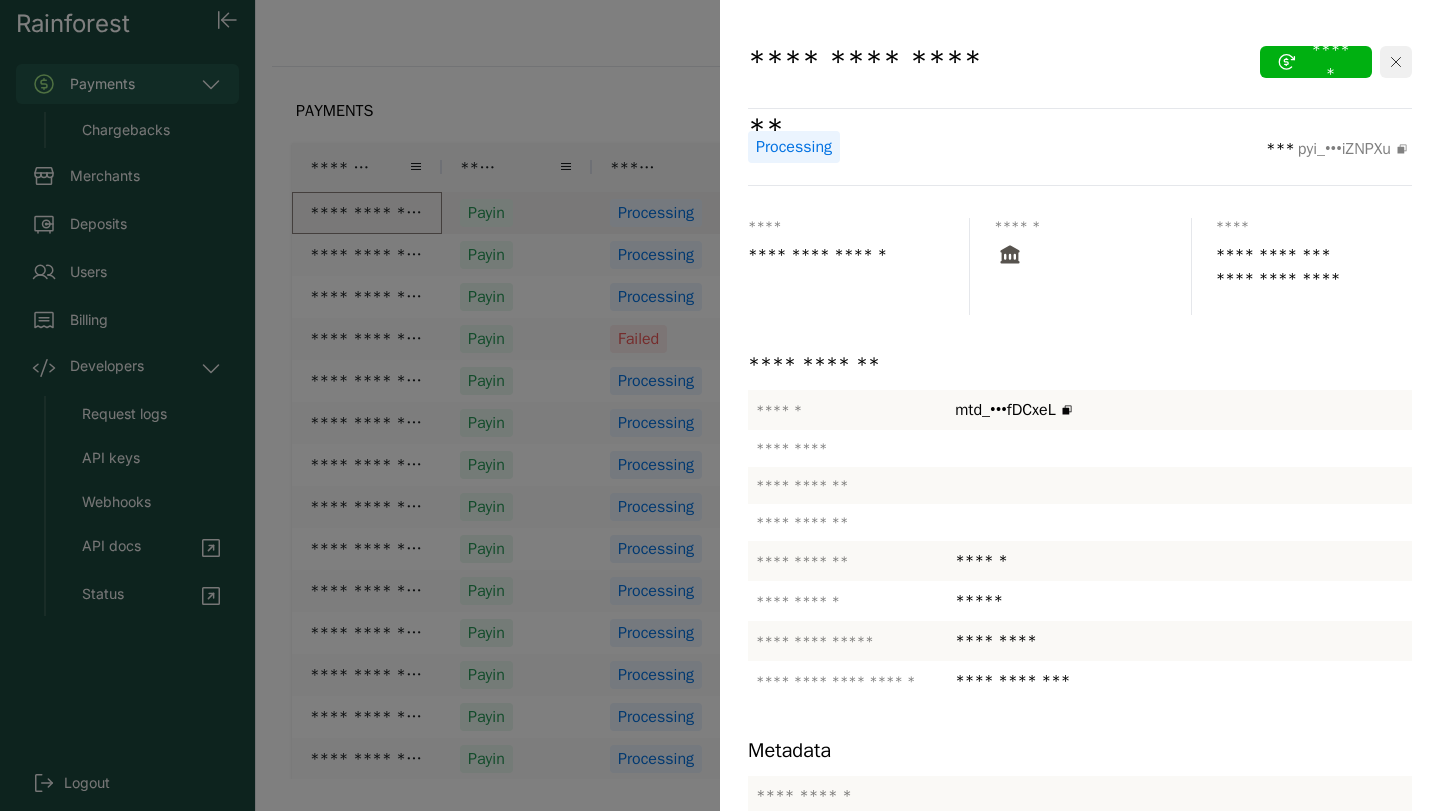 click 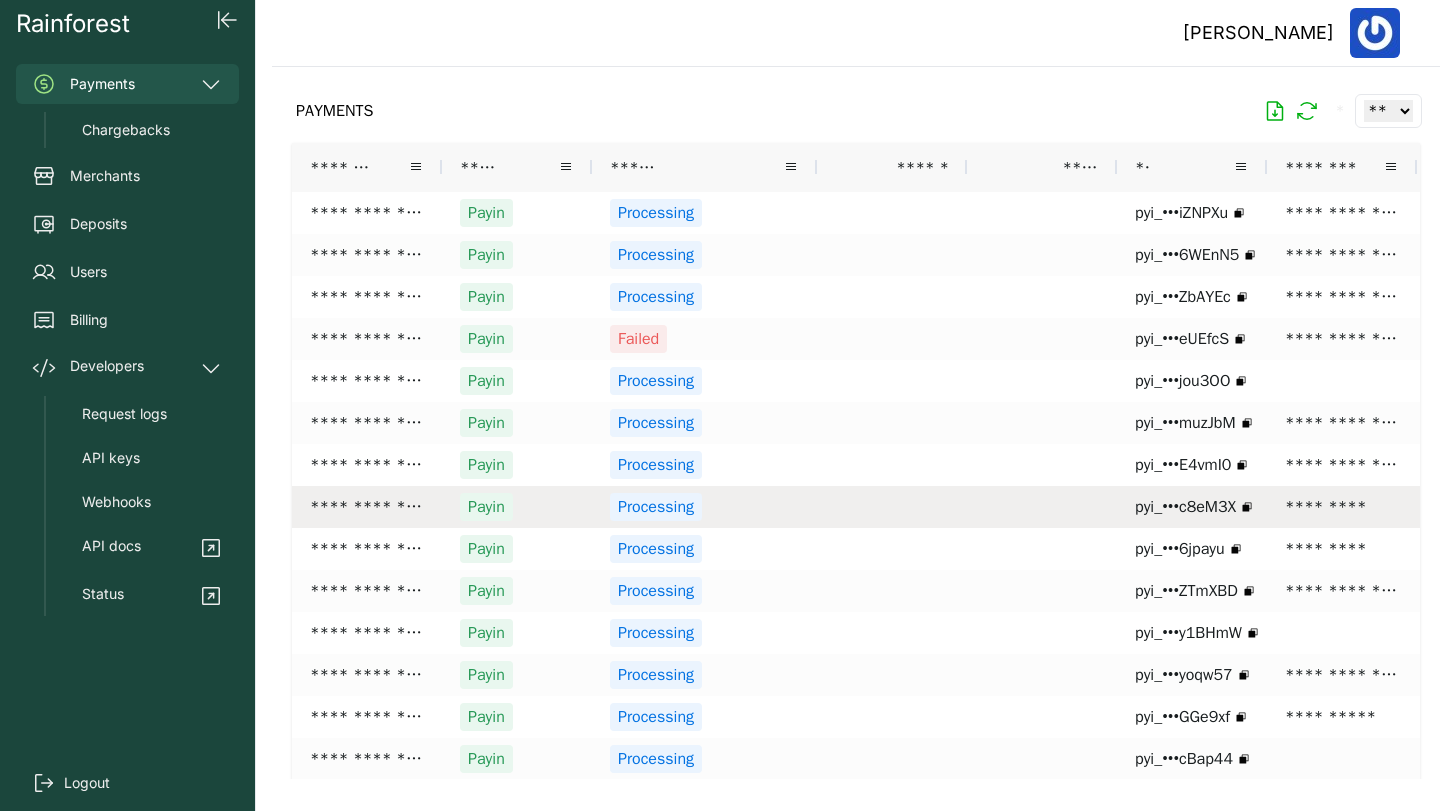 scroll, scrollTop: 91, scrollLeft: 0, axis: vertical 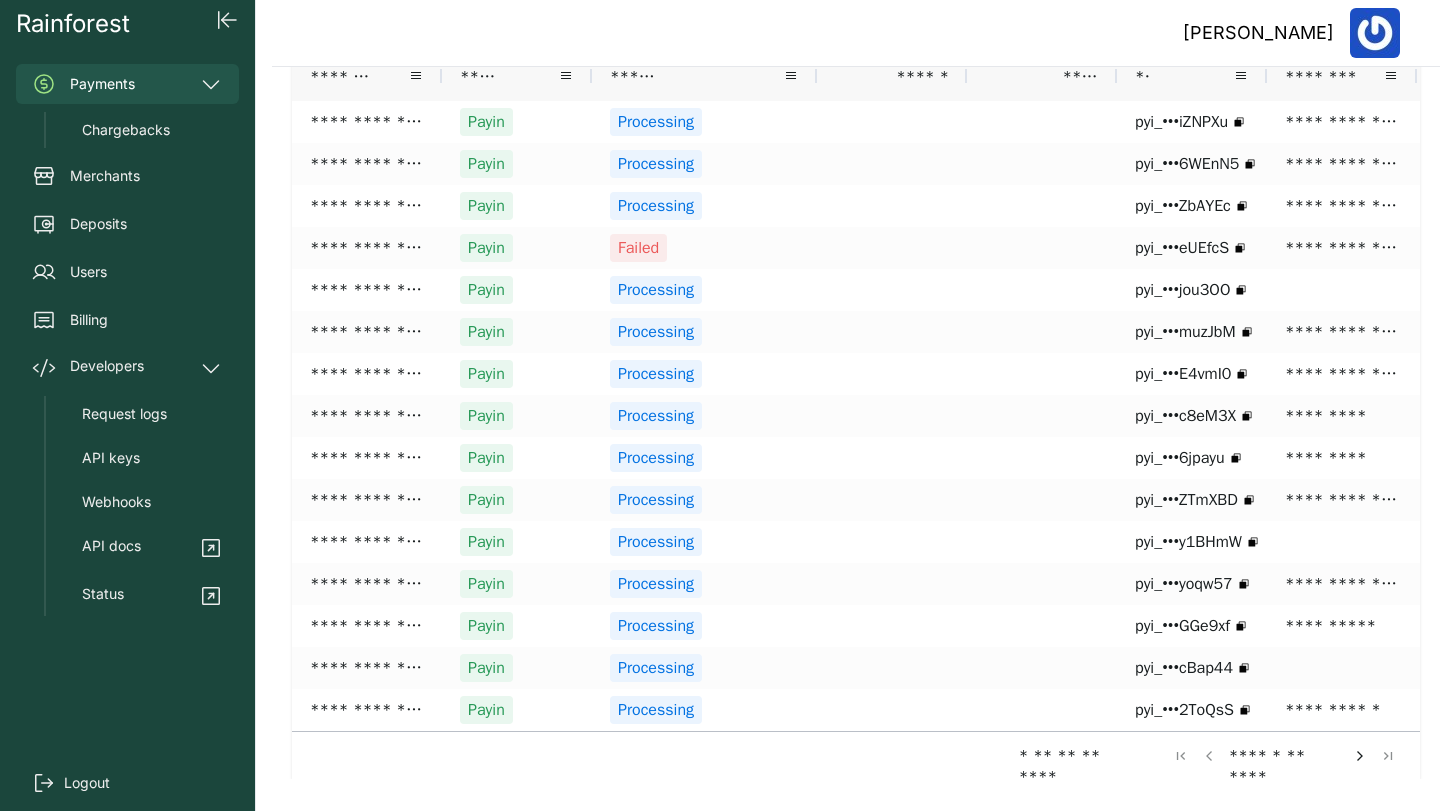 click at bounding box center [1360, 756] 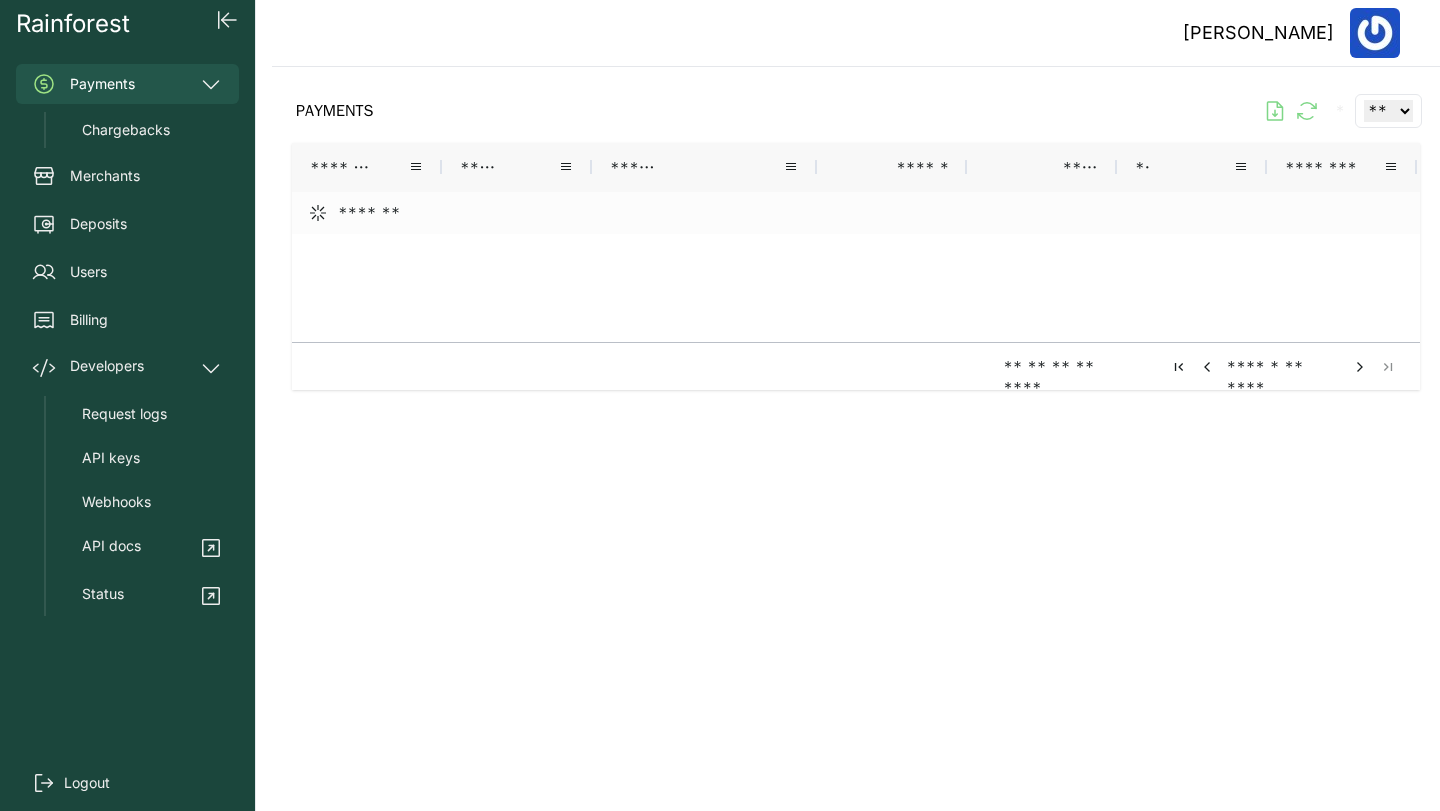 scroll, scrollTop: 0, scrollLeft: 0, axis: both 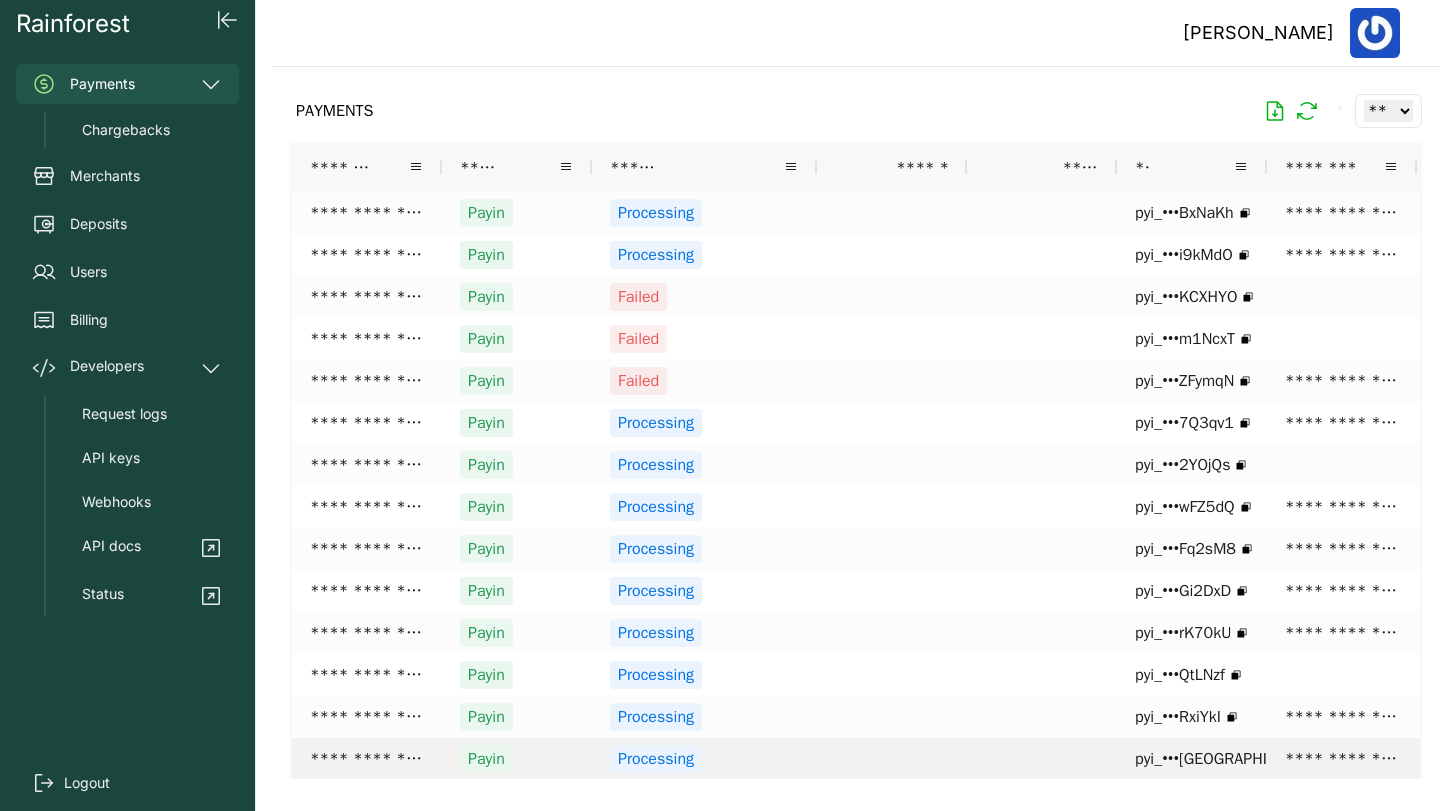 click on "**********" at bounding box center (1342, 759) 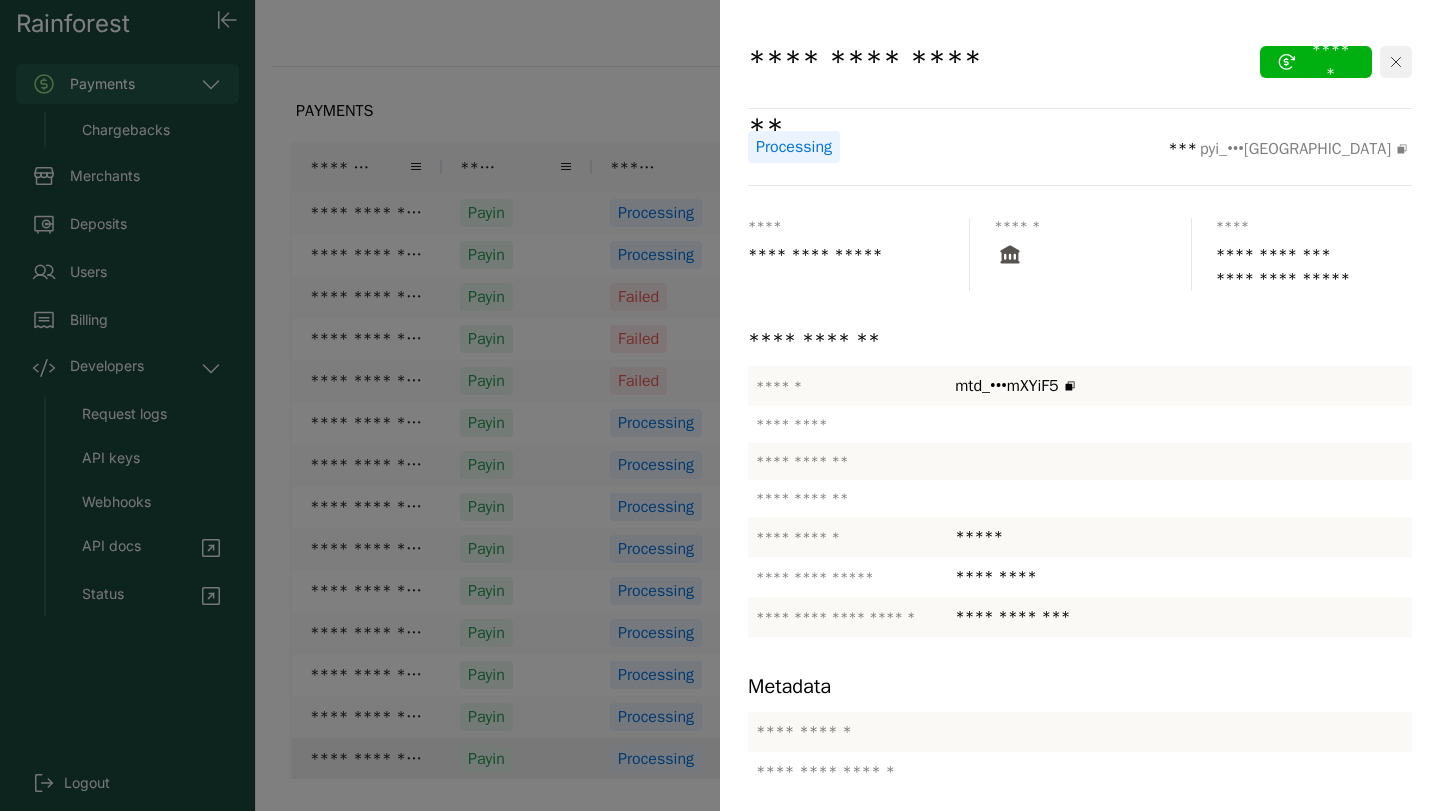 click 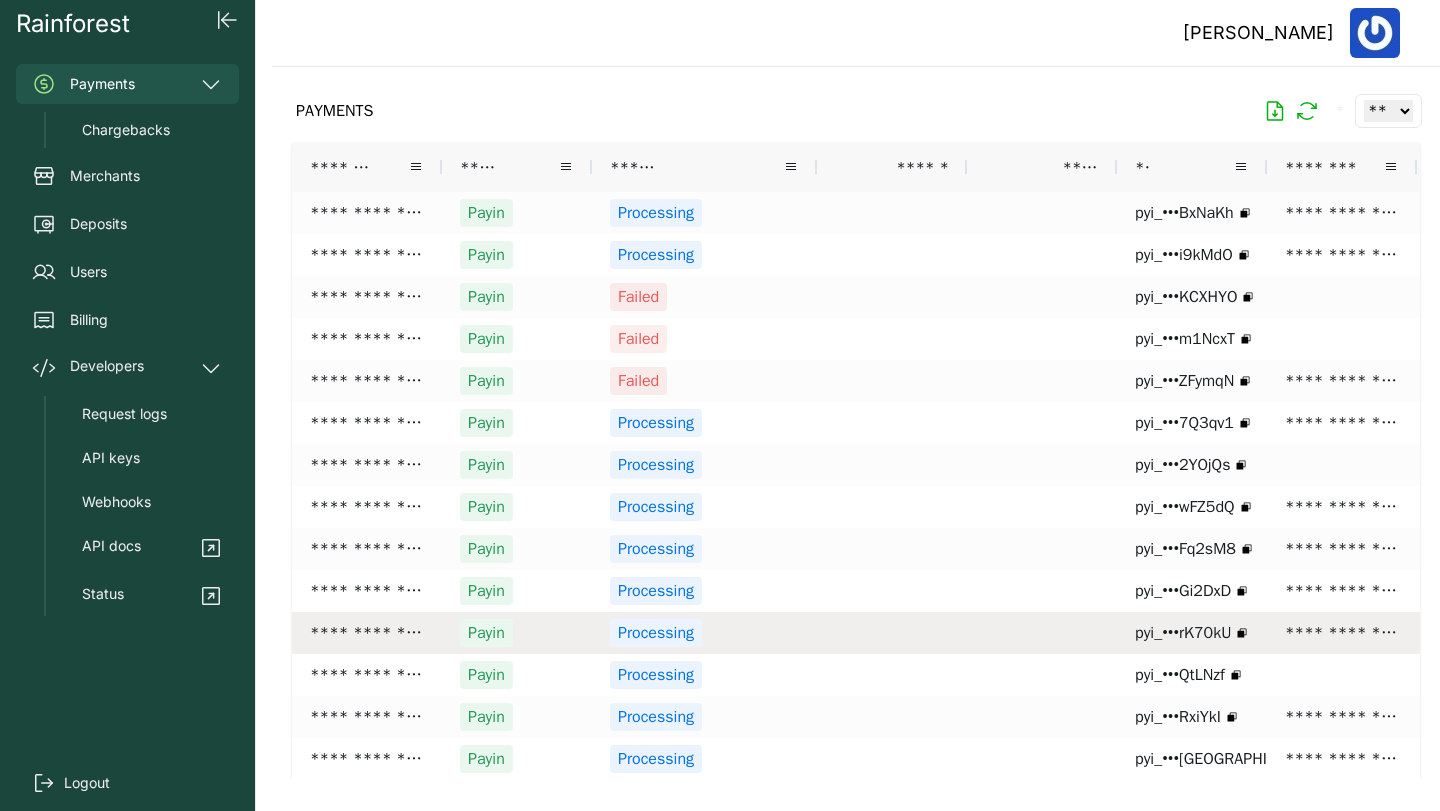 scroll, scrollTop: 91, scrollLeft: 0, axis: vertical 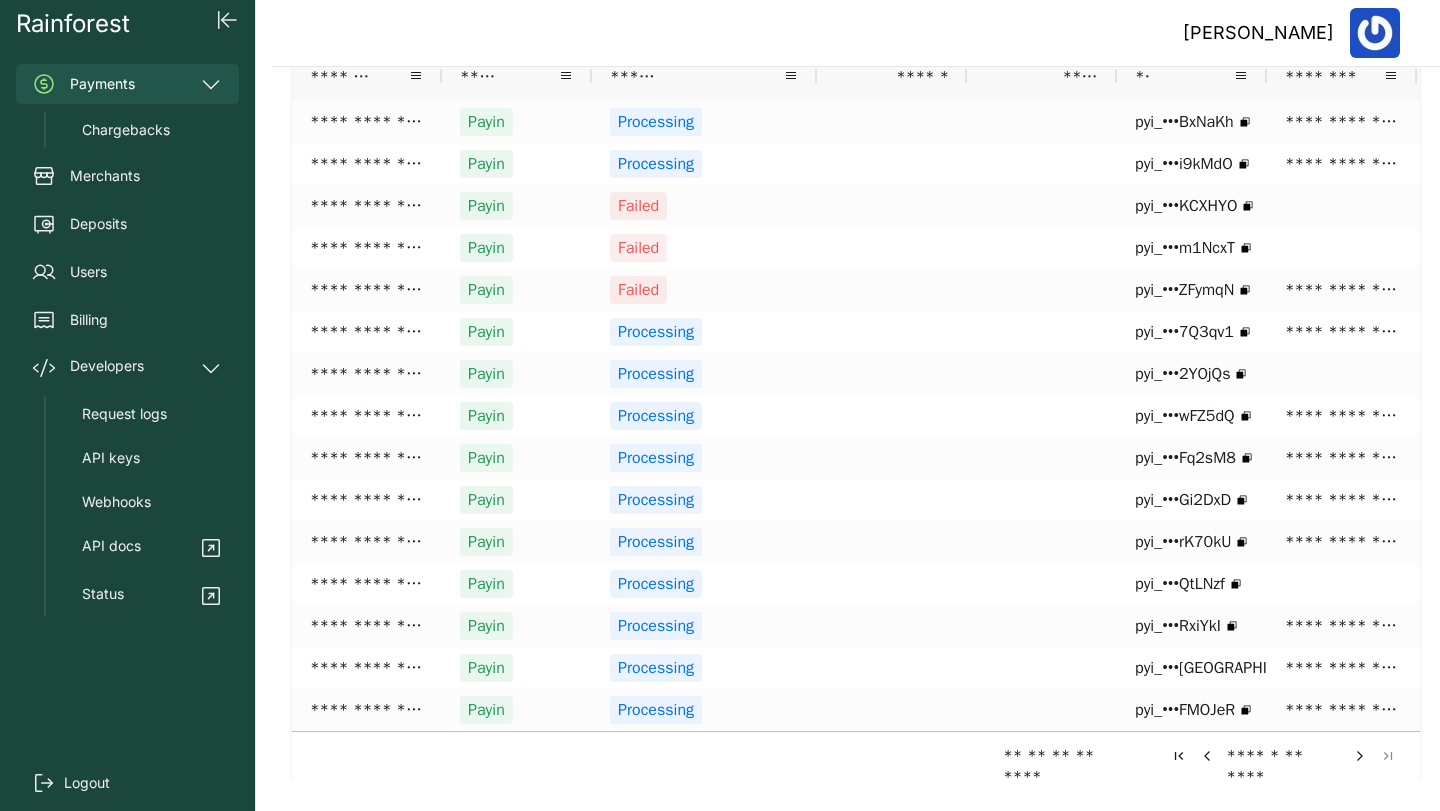 click at bounding box center (1360, 756) 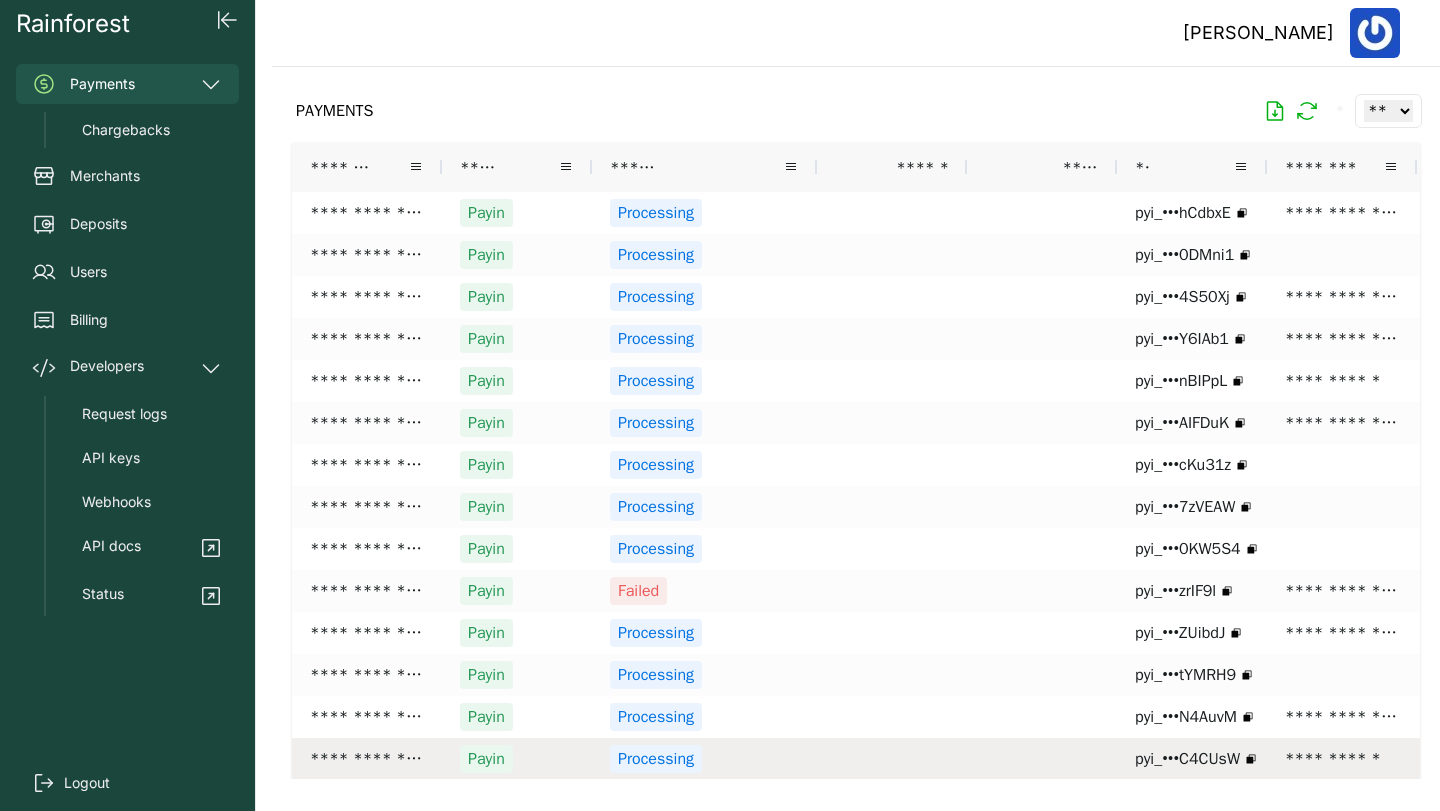 scroll, scrollTop: 91, scrollLeft: 0, axis: vertical 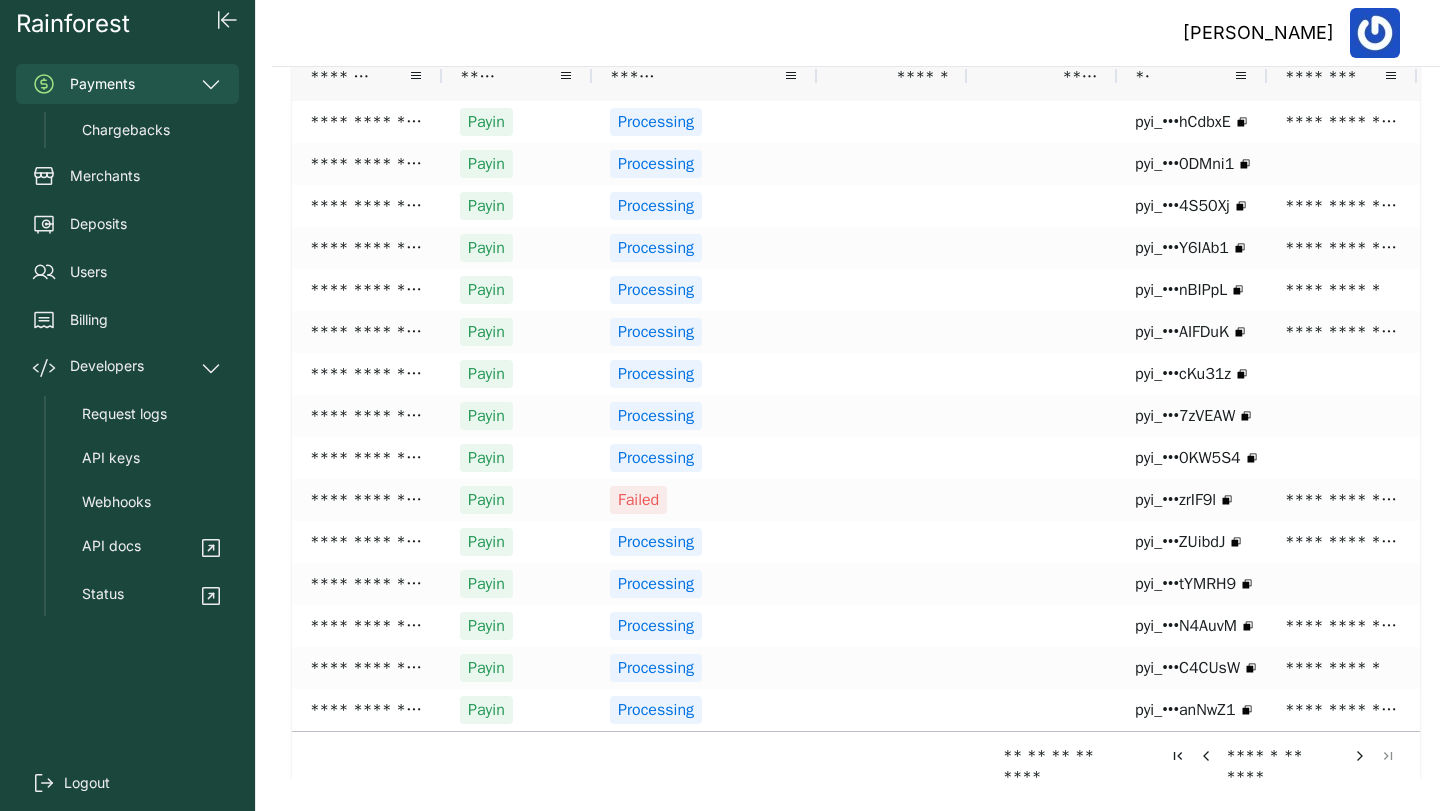 click at bounding box center (1360, 756) 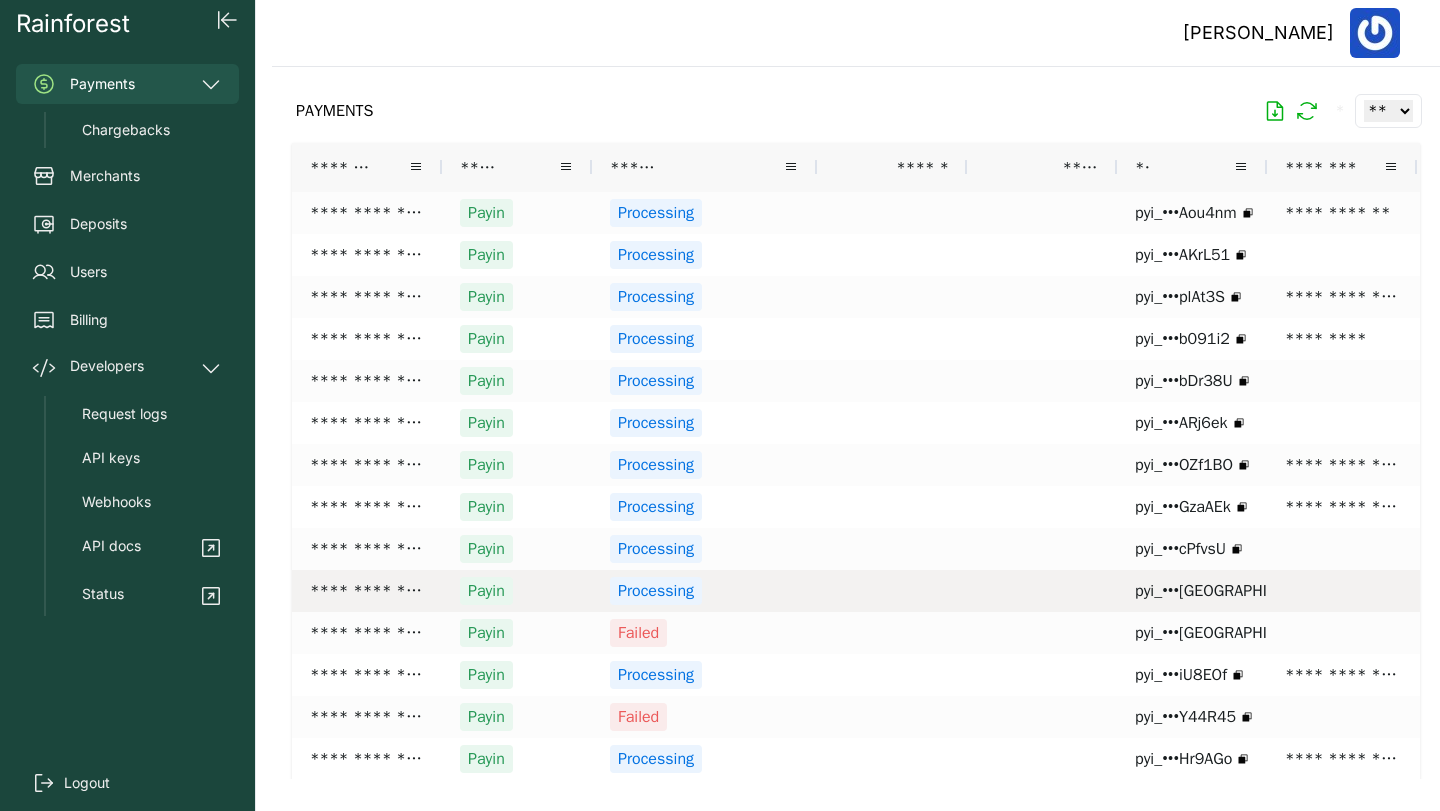 scroll, scrollTop: 91, scrollLeft: 0, axis: vertical 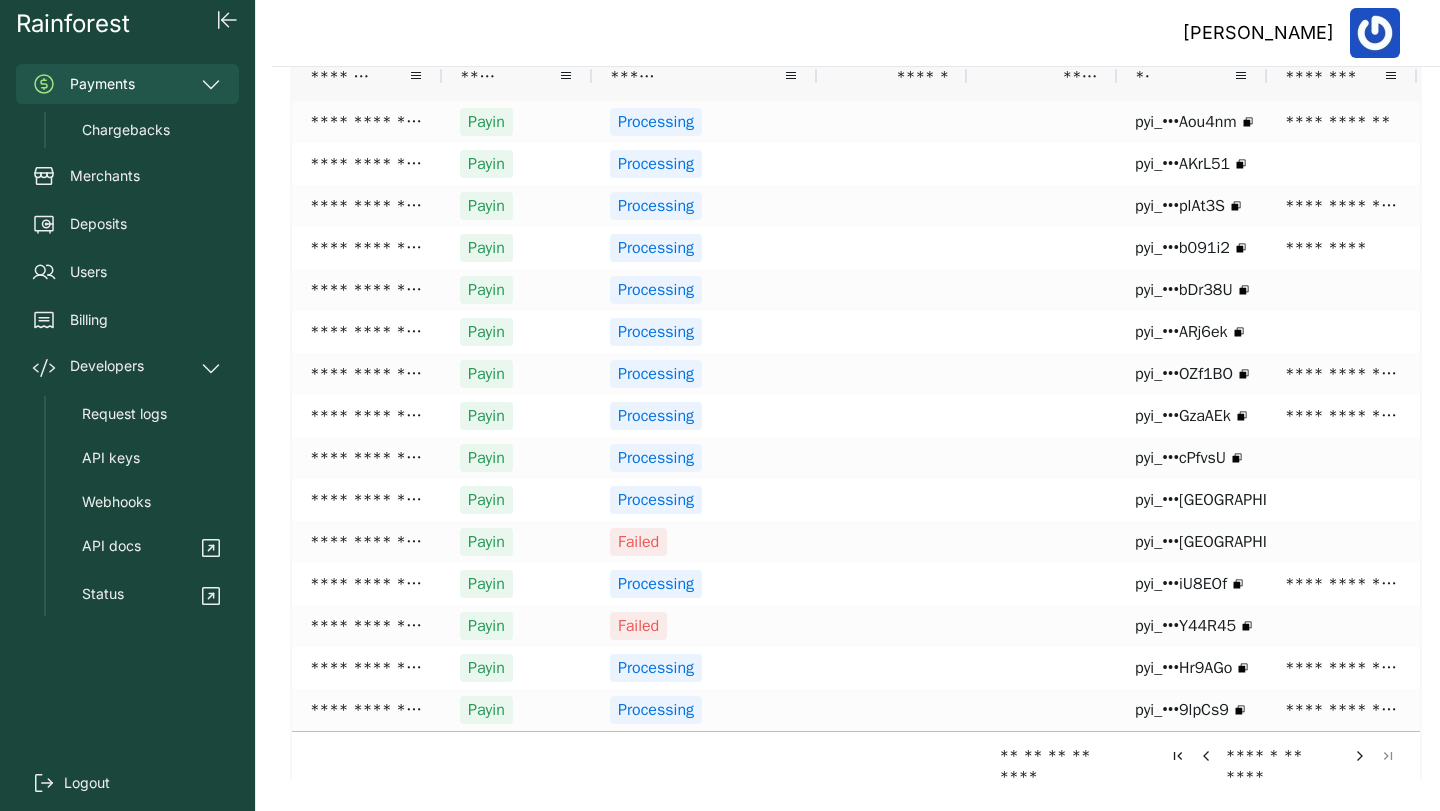 click at bounding box center (1360, 756) 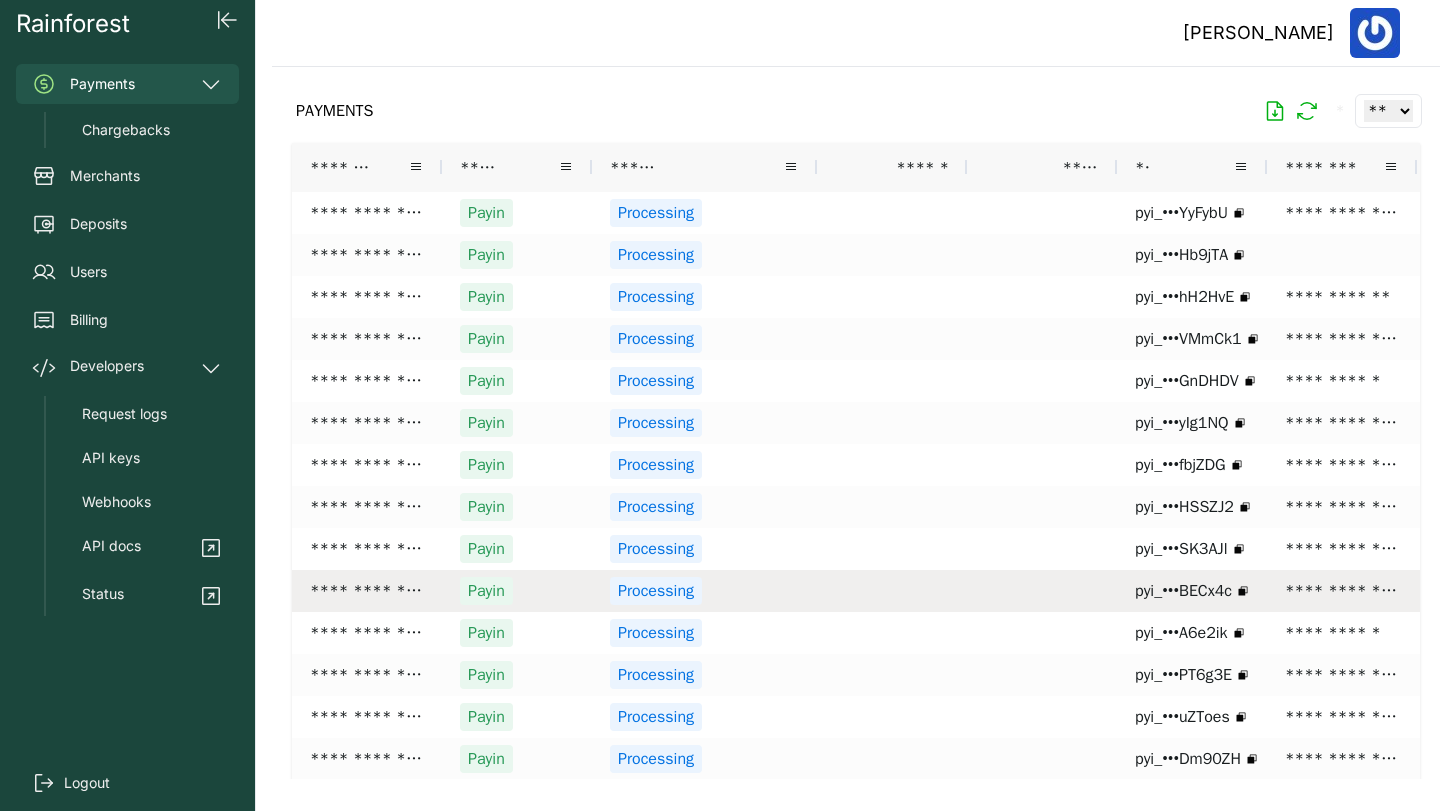 scroll, scrollTop: 91, scrollLeft: 0, axis: vertical 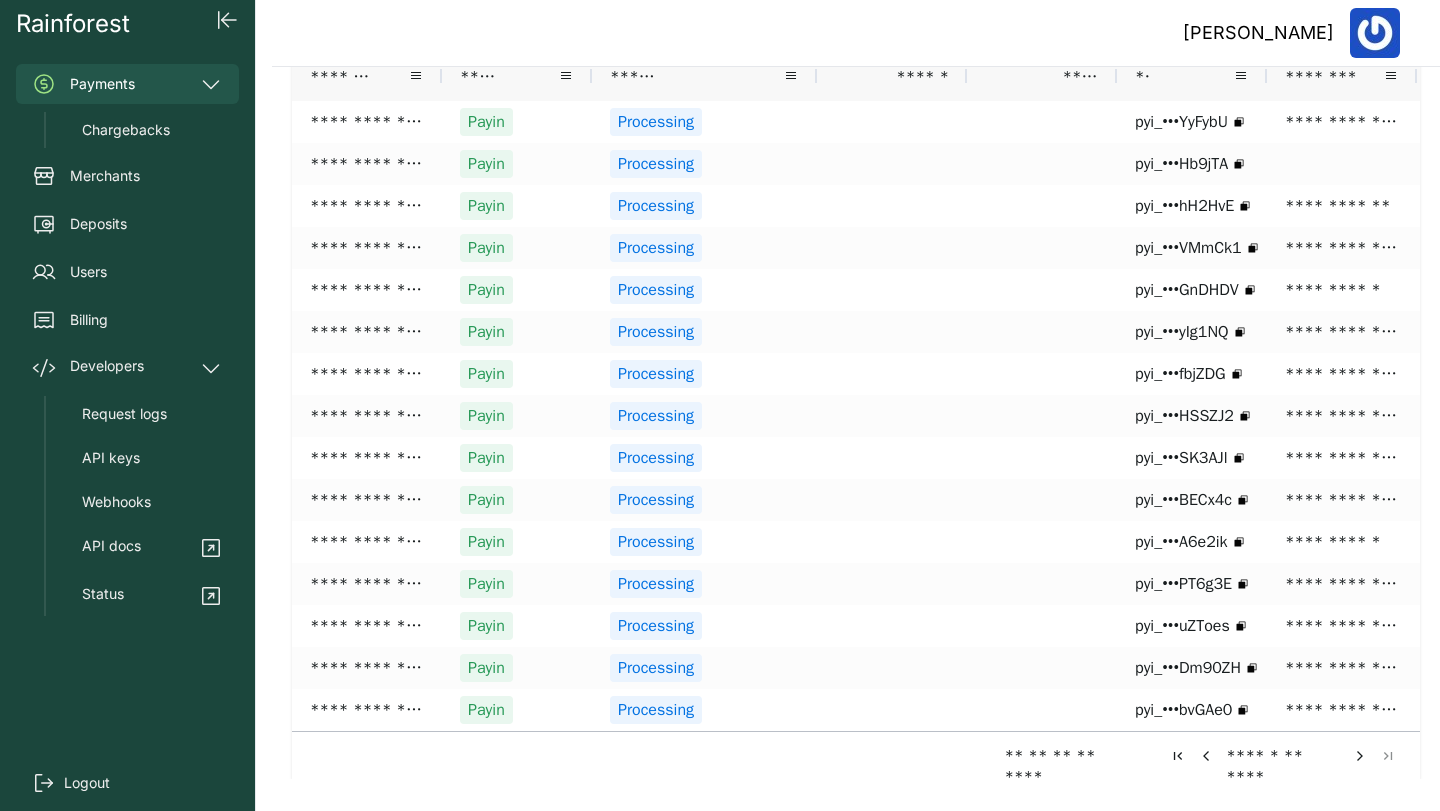 click at bounding box center [1360, 756] 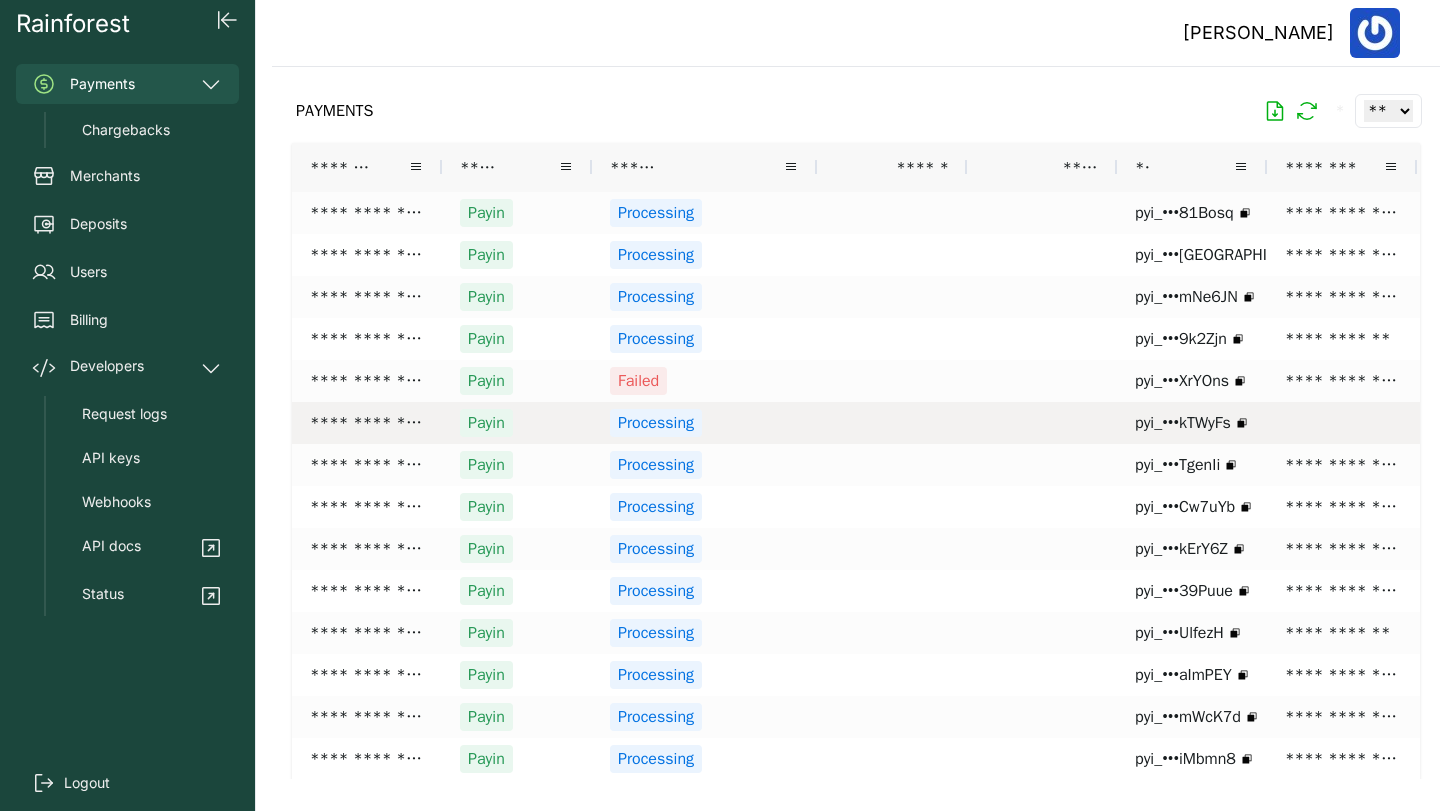 scroll, scrollTop: 91, scrollLeft: 0, axis: vertical 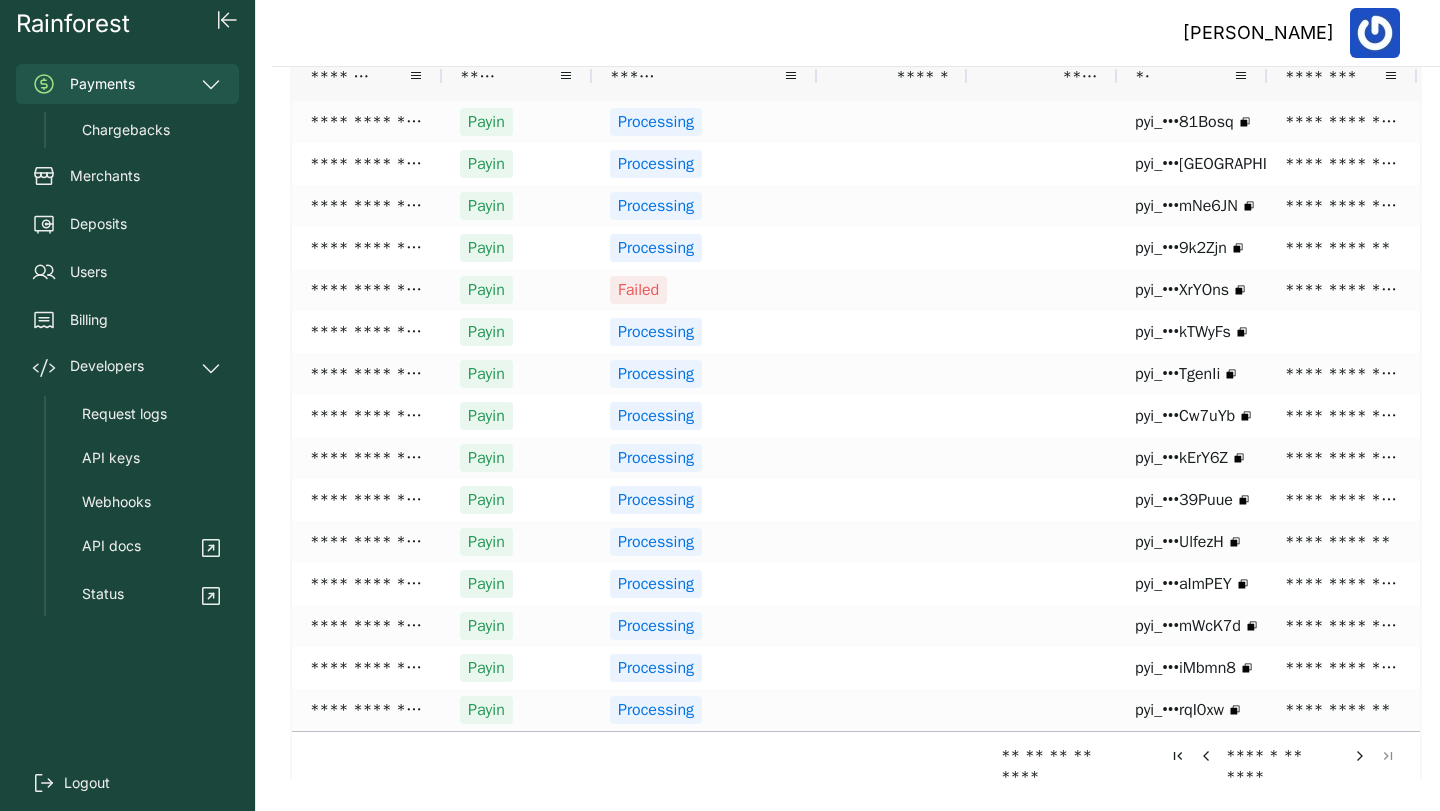 click at bounding box center [1360, 756] 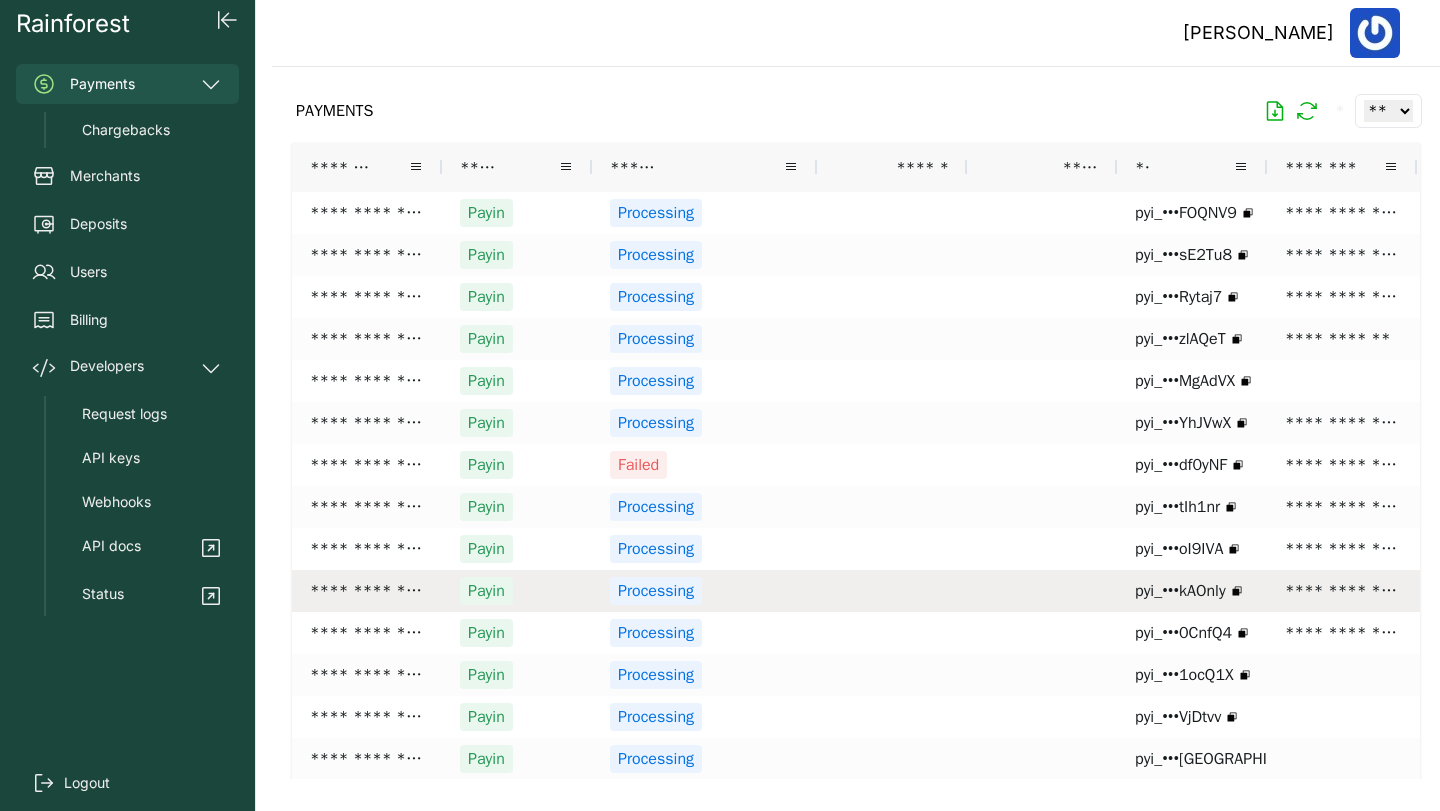 scroll, scrollTop: 91, scrollLeft: 0, axis: vertical 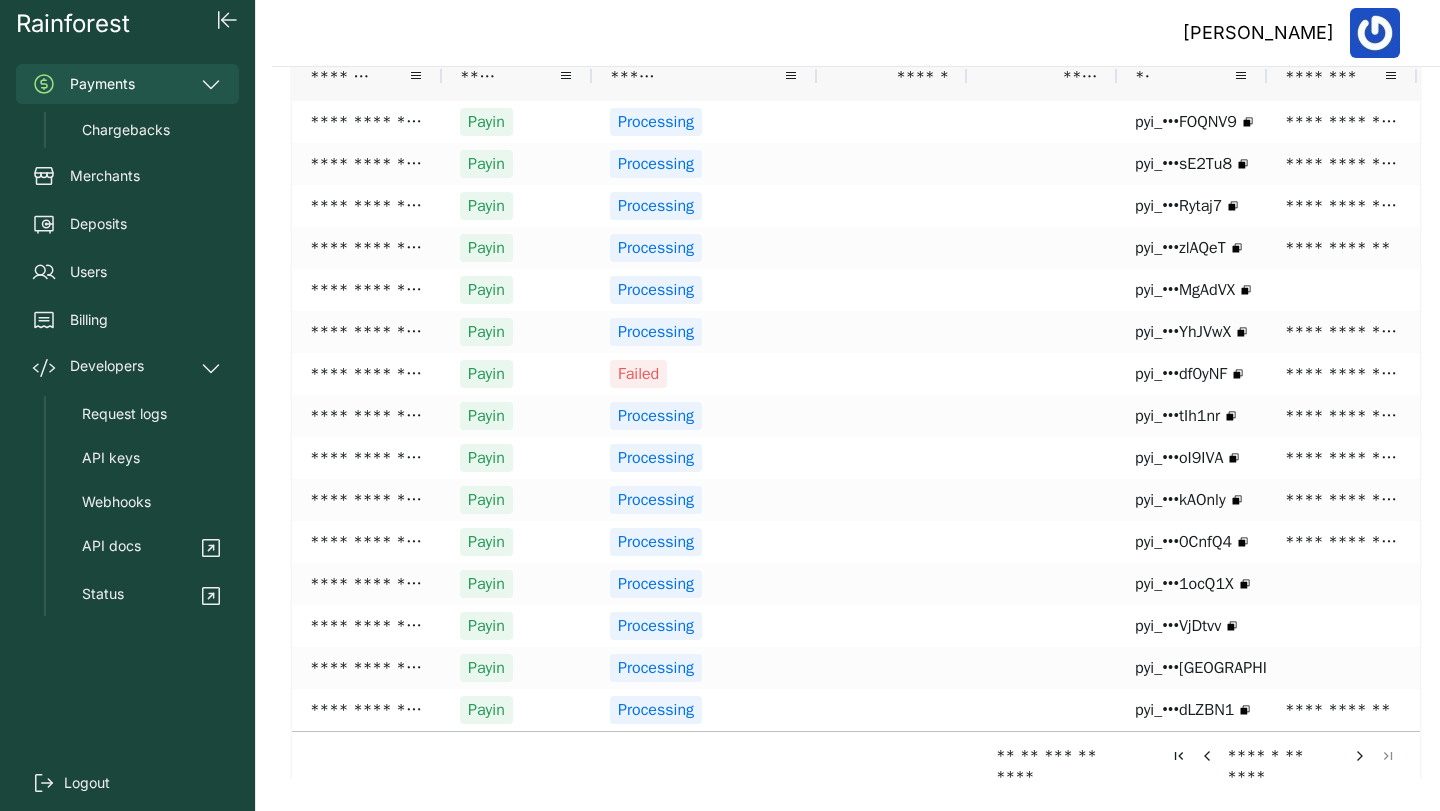 click at bounding box center (1360, 756) 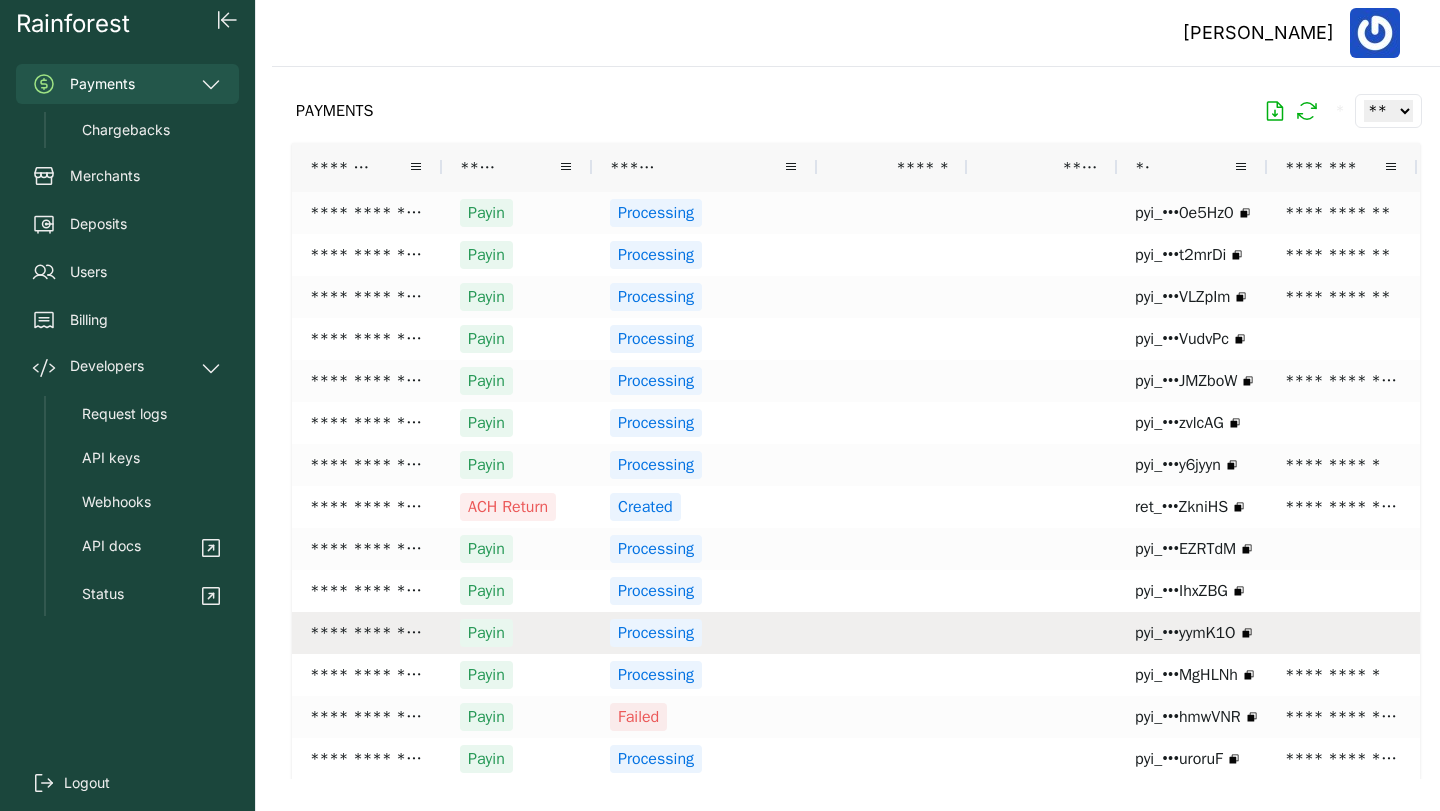 scroll, scrollTop: 91, scrollLeft: 0, axis: vertical 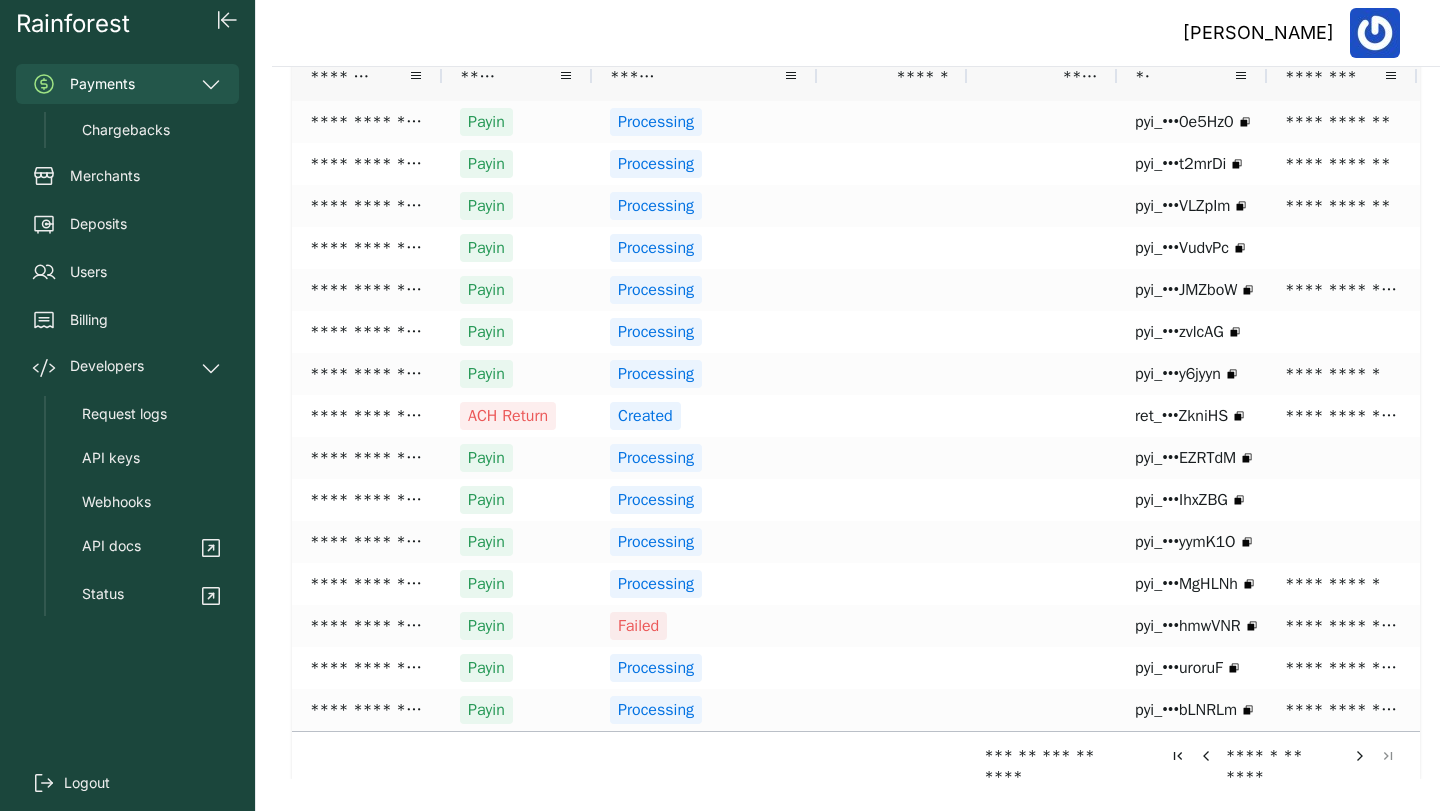 click at bounding box center (1360, 756) 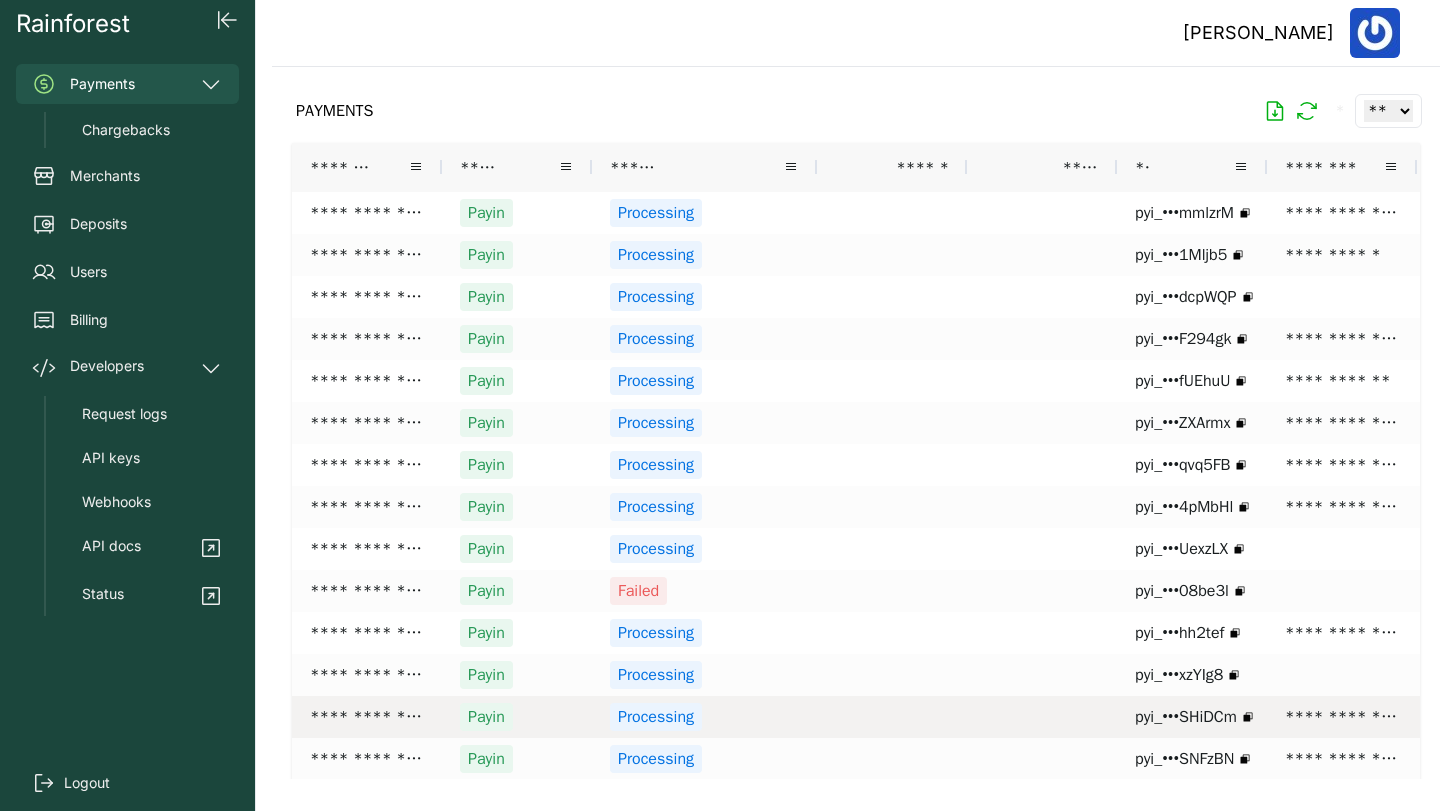 scroll, scrollTop: 91, scrollLeft: 0, axis: vertical 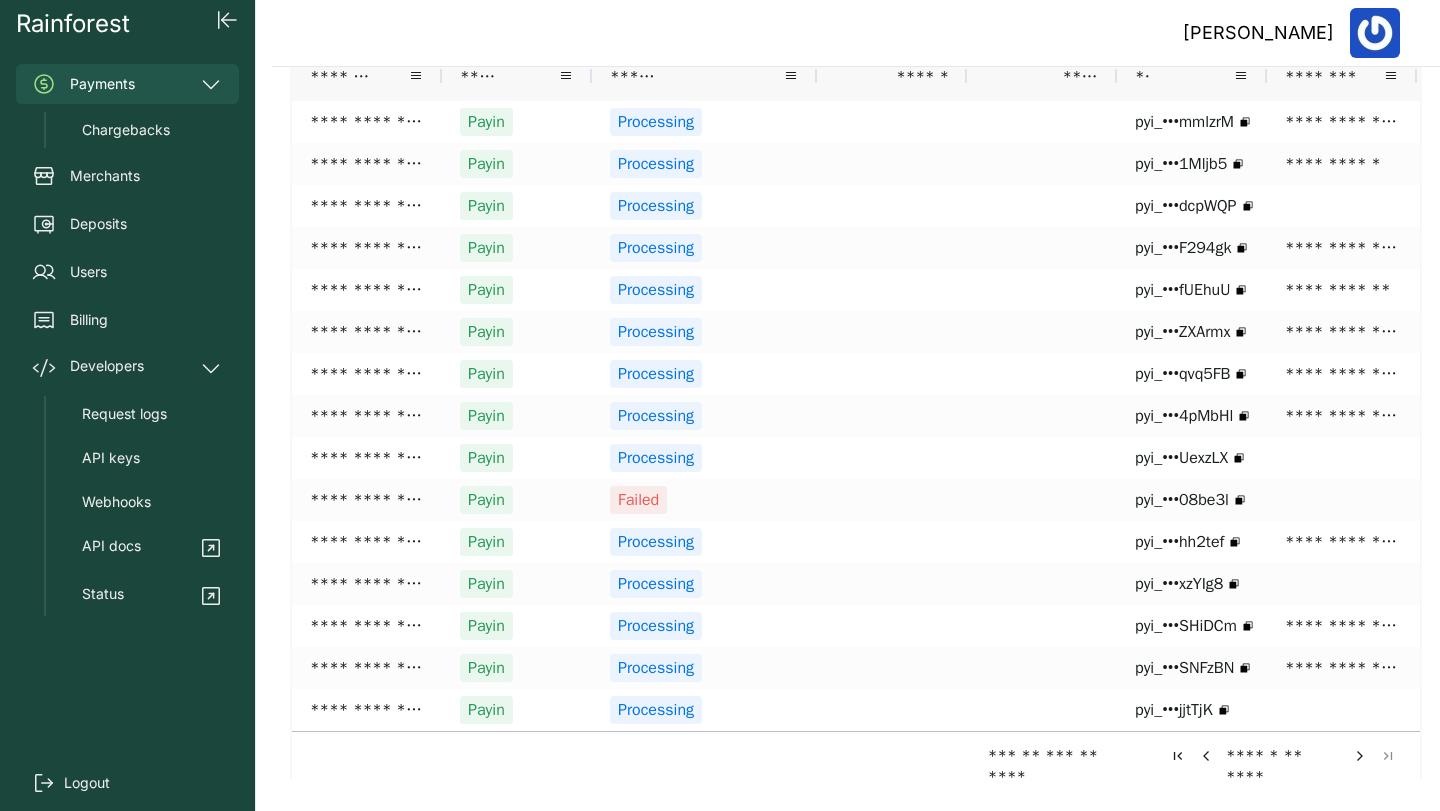 click at bounding box center (1360, 756) 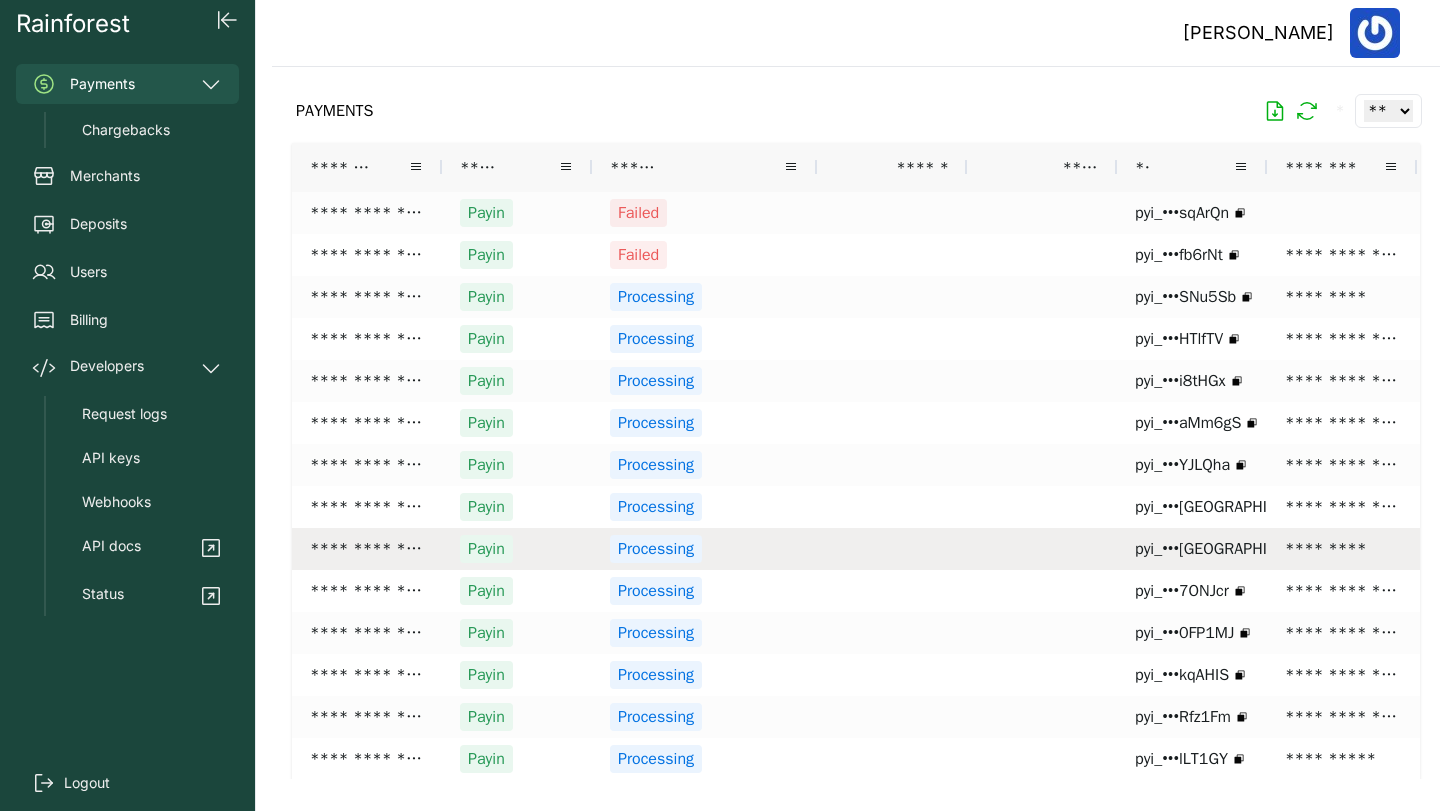 scroll 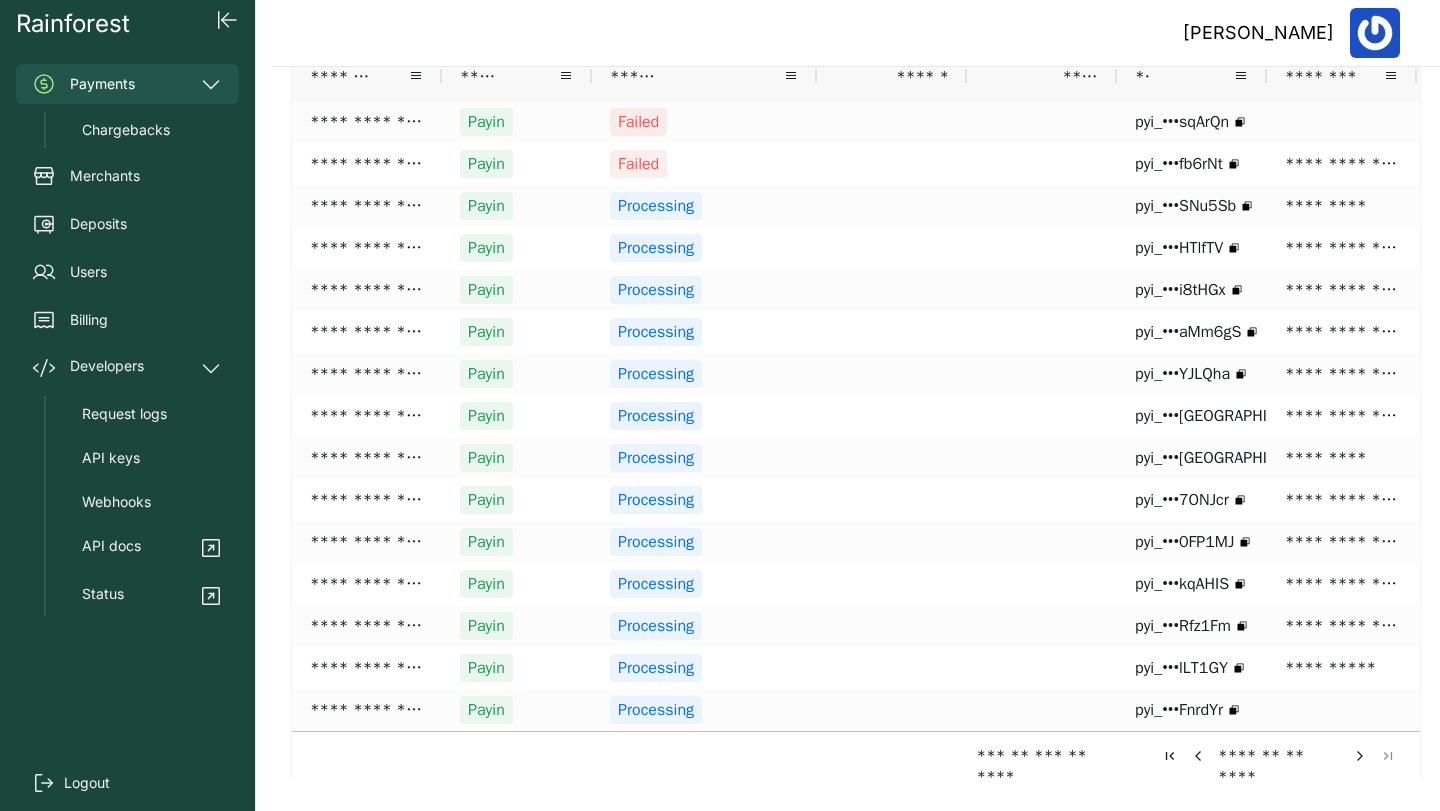 click at bounding box center (1360, 756) 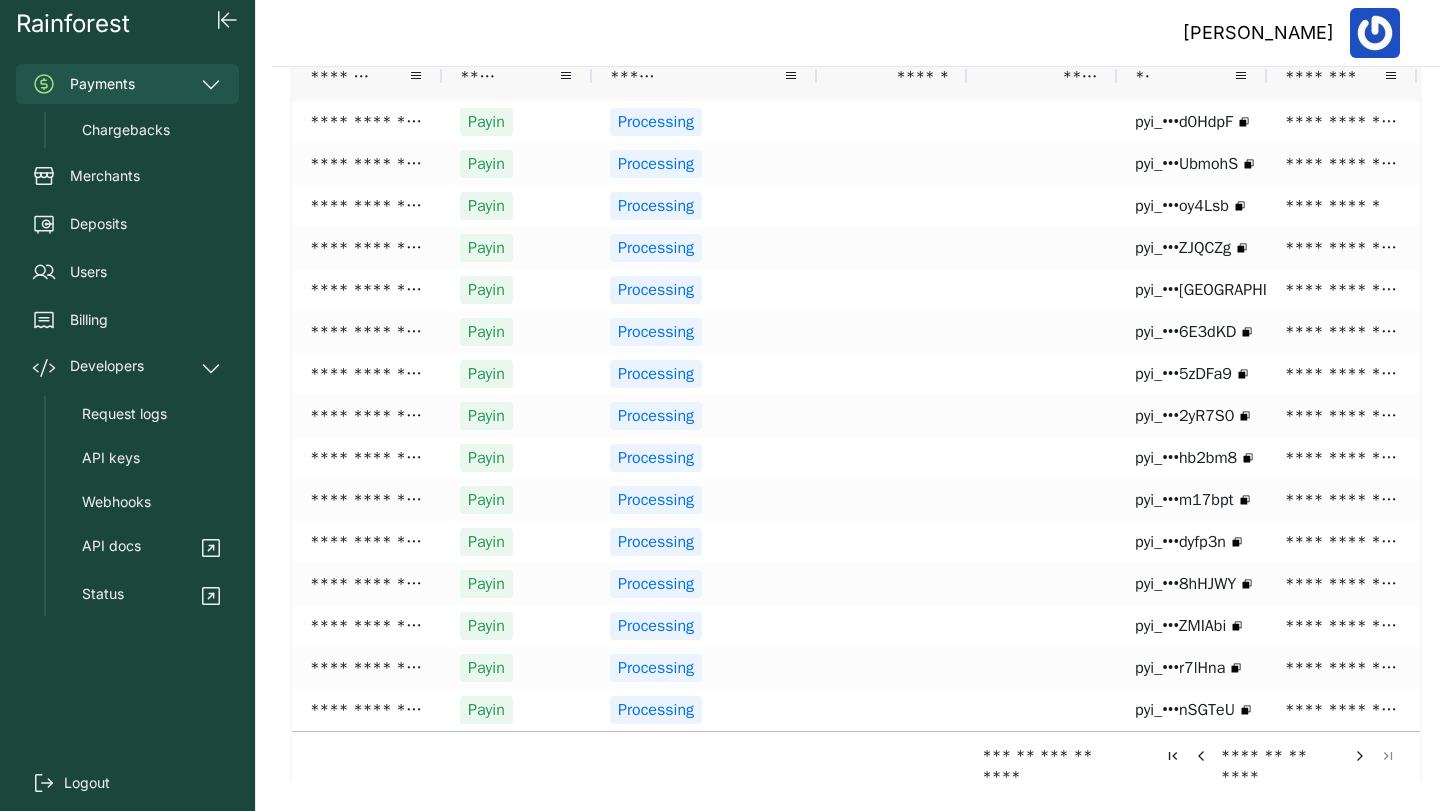click at bounding box center (1360, 756) 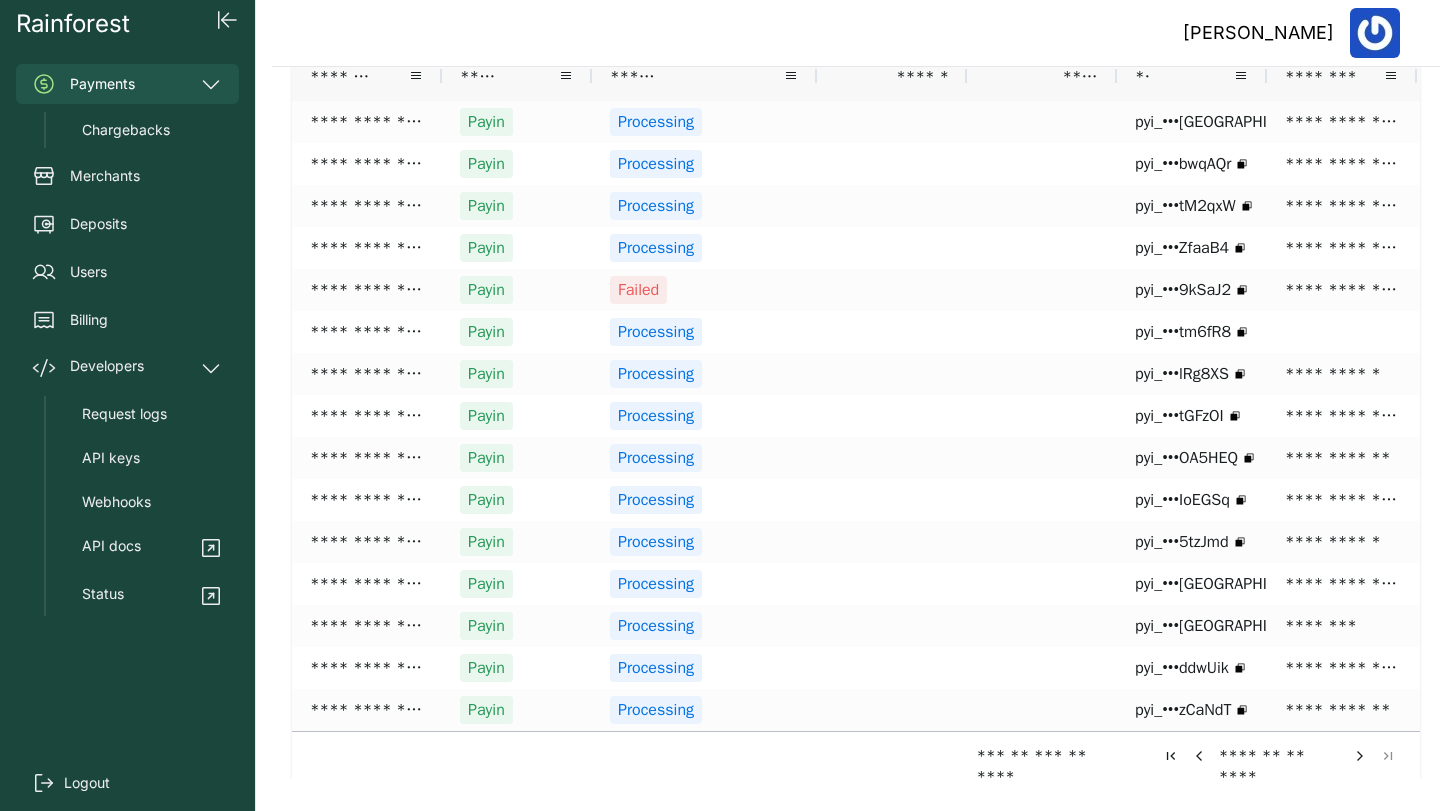 click at bounding box center (1360, 756) 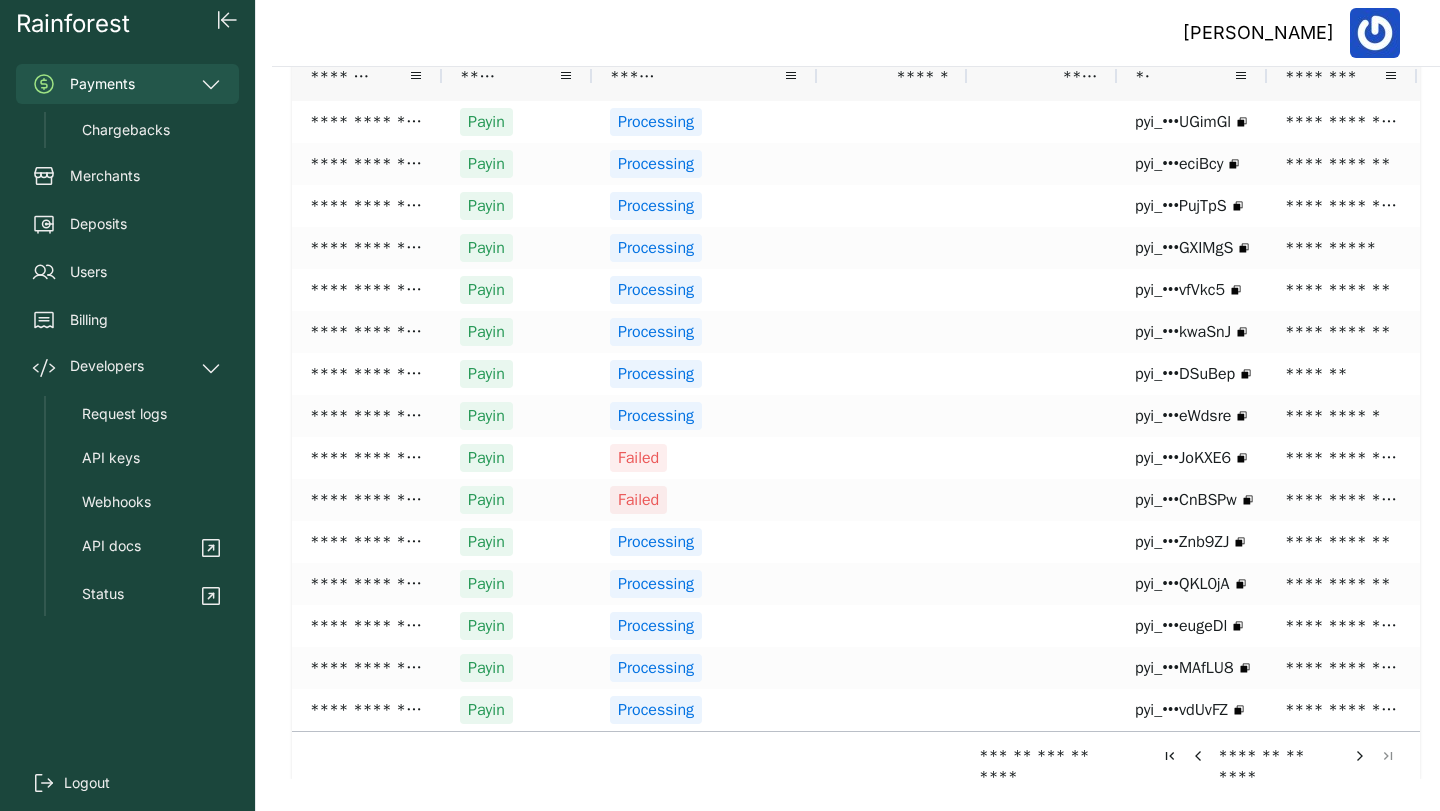 click at bounding box center [1360, 756] 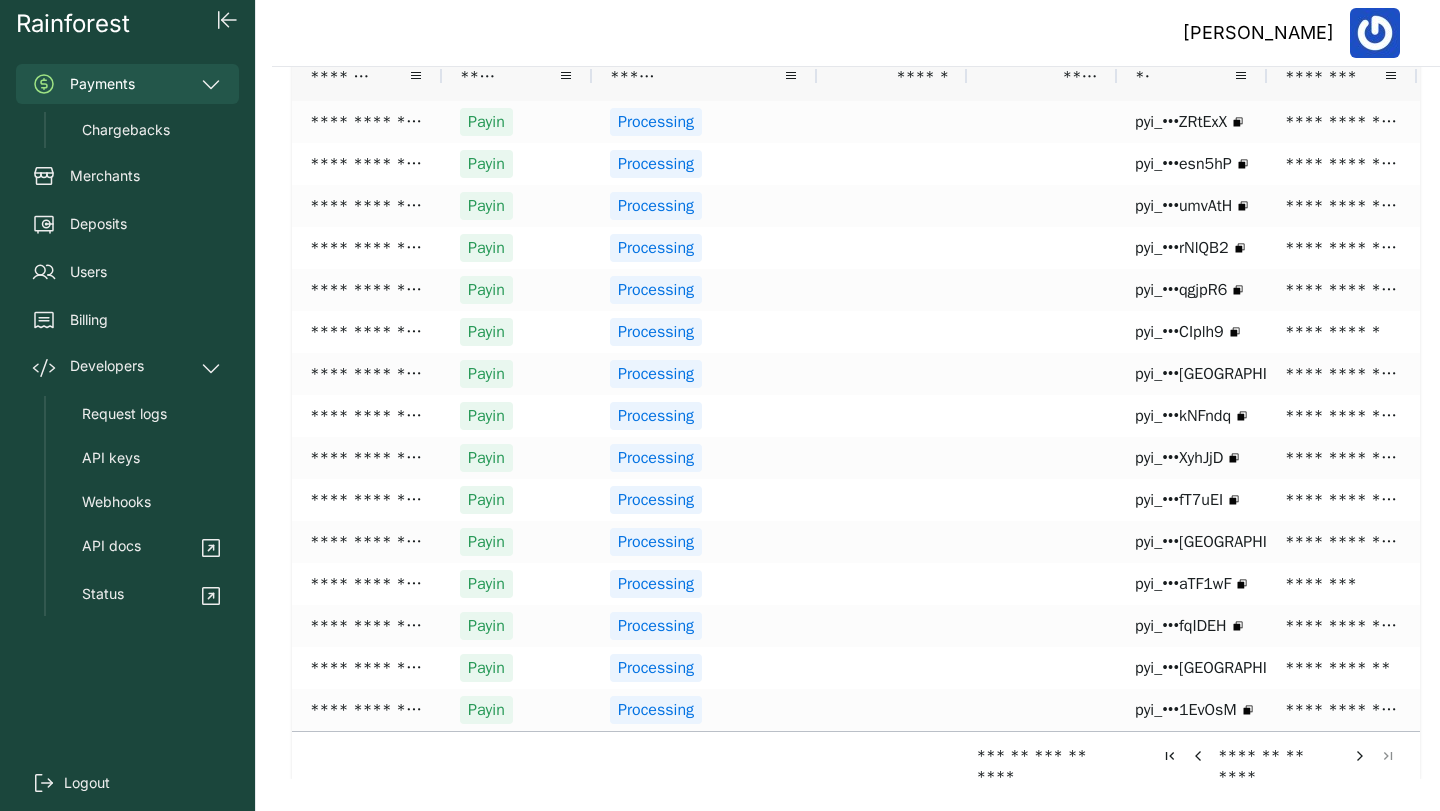 click at bounding box center [1360, 756] 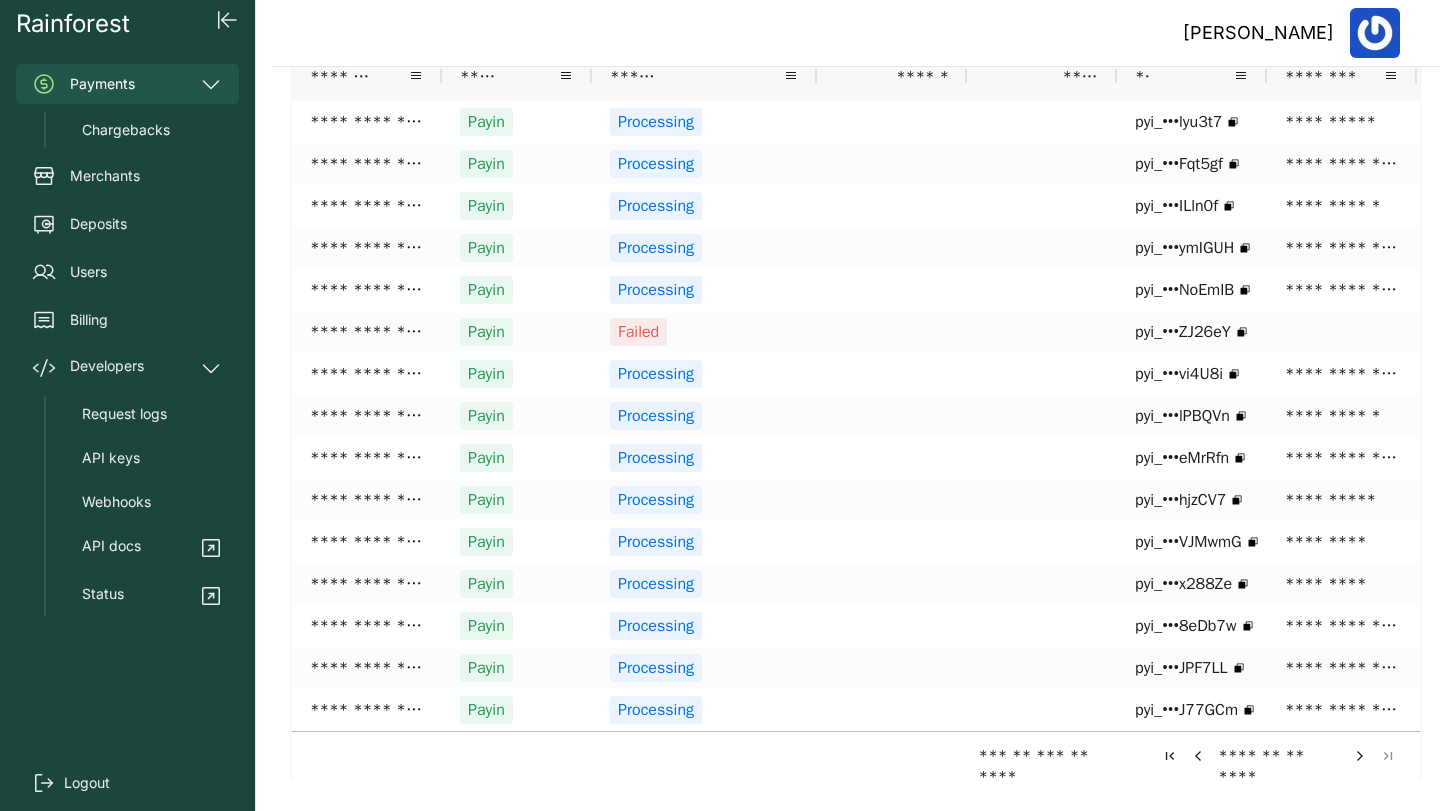 click at bounding box center [1360, 756] 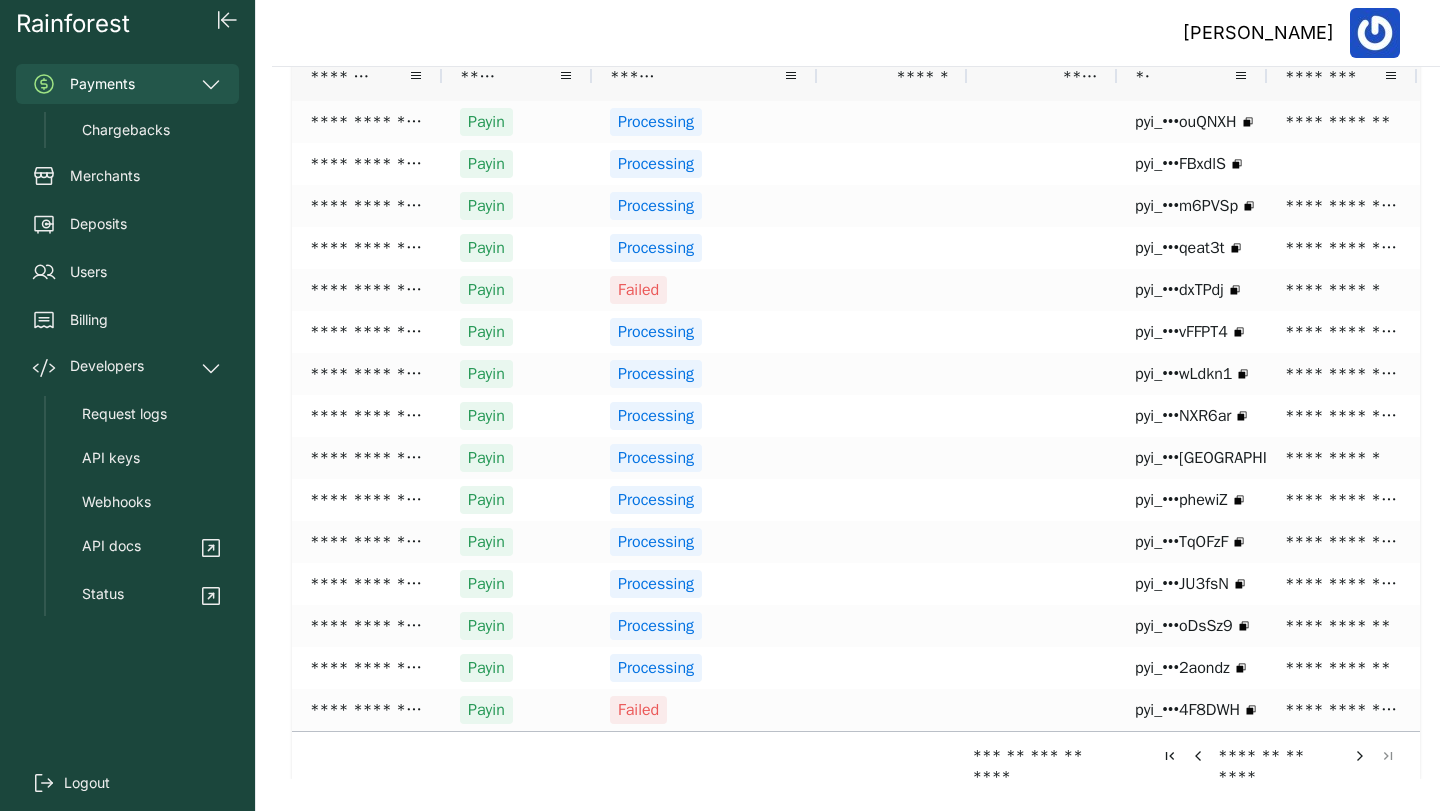 click at bounding box center (1360, 756) 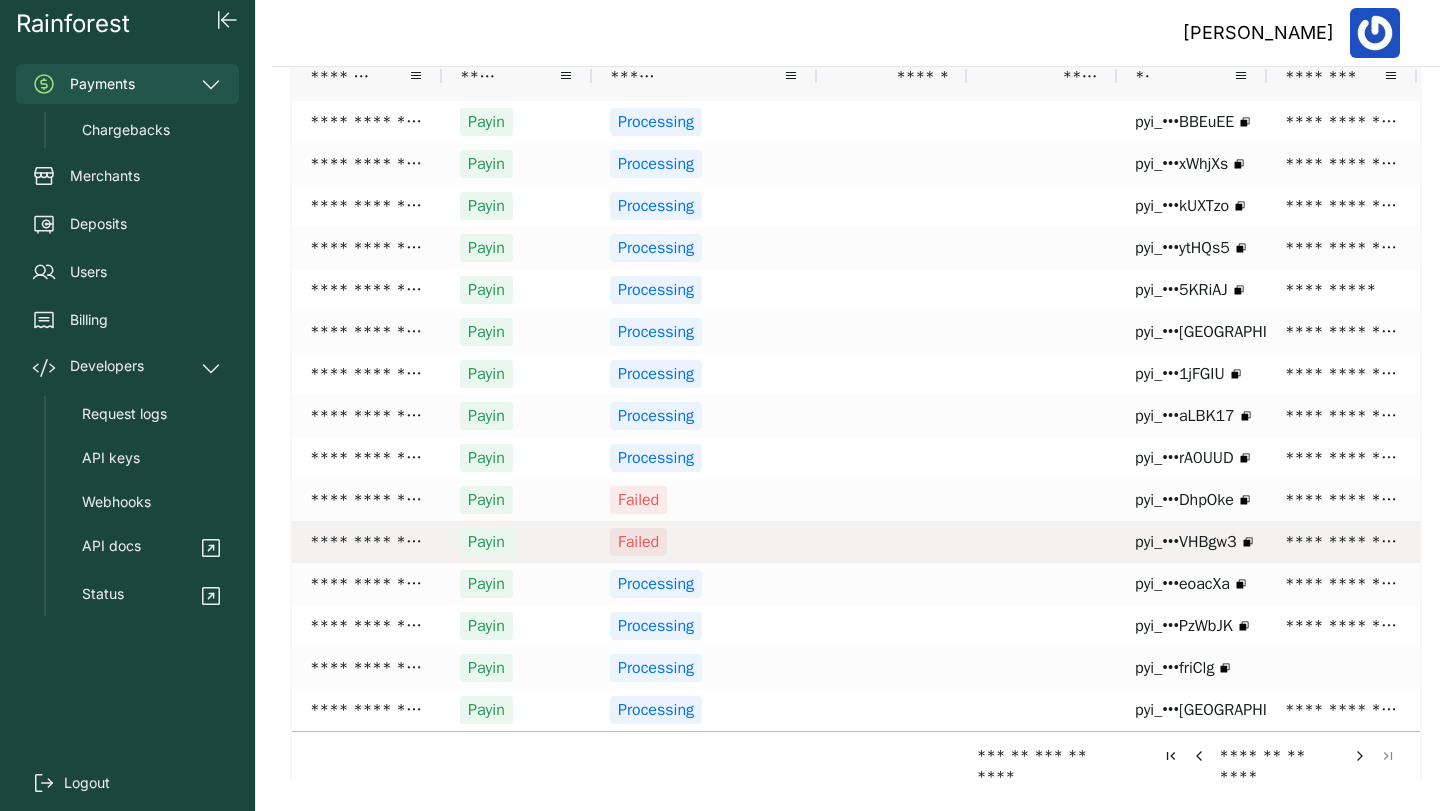 click on "Failed" at bounding box center [638, 542] 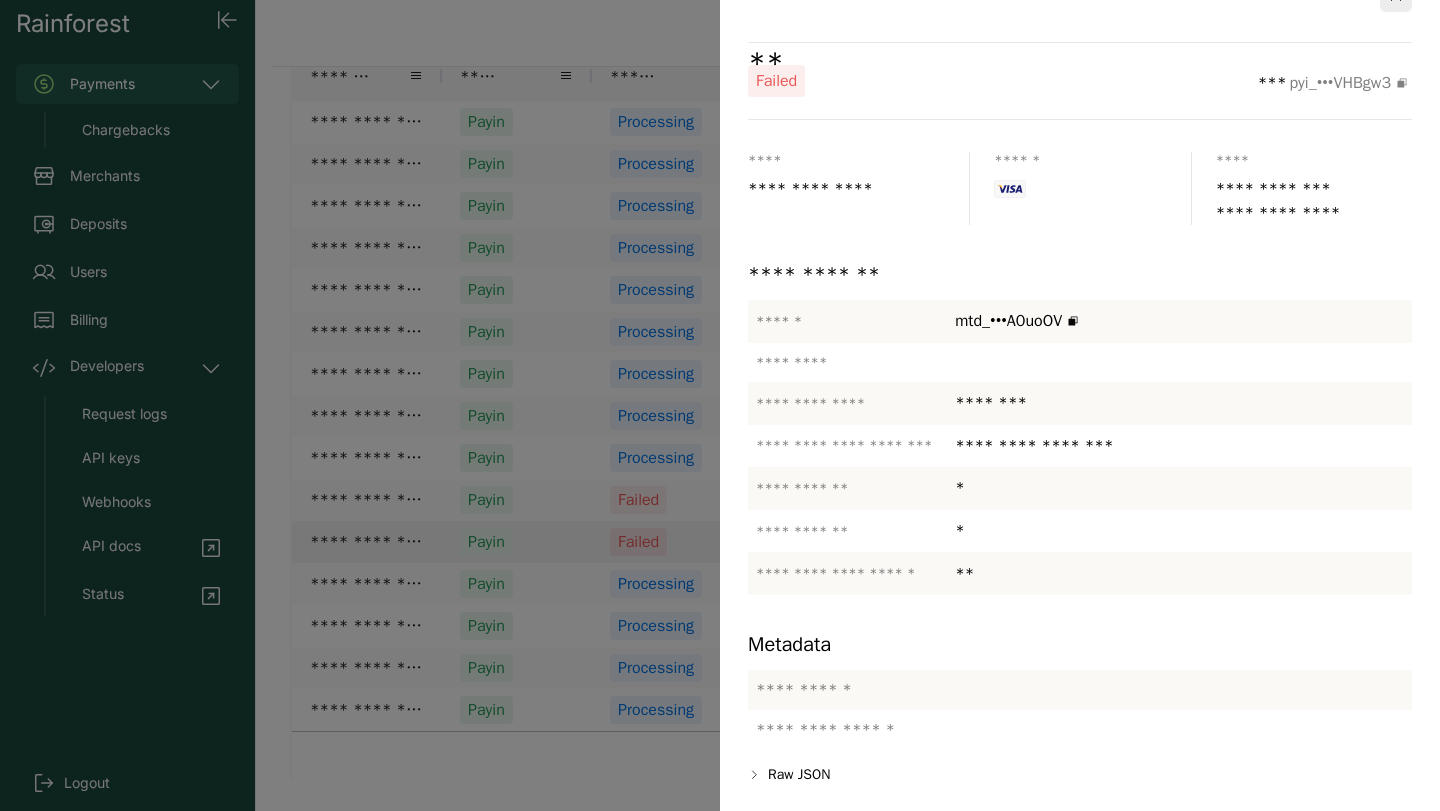 scroll, scrollTop: 0, scrollLeft: 0, axis: both 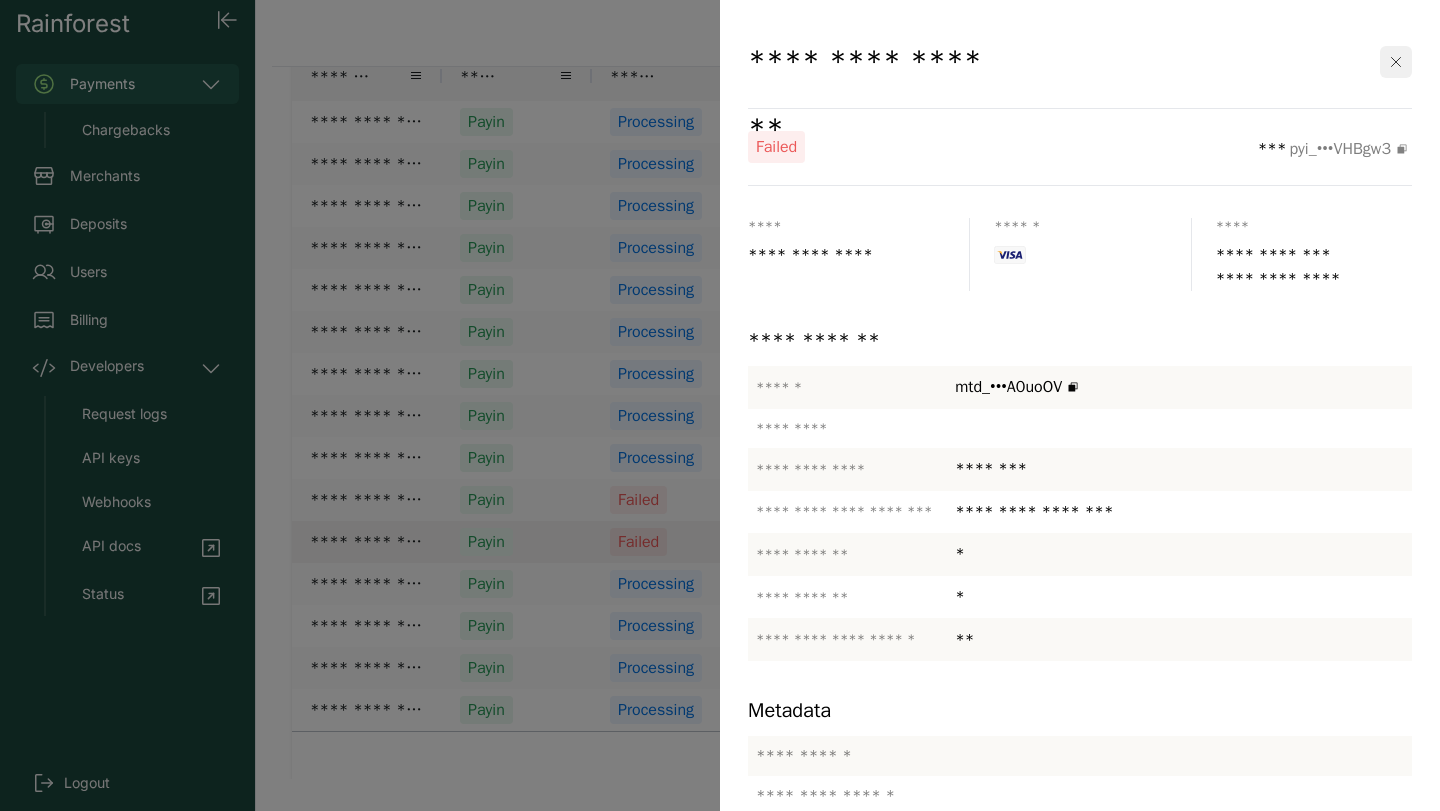click 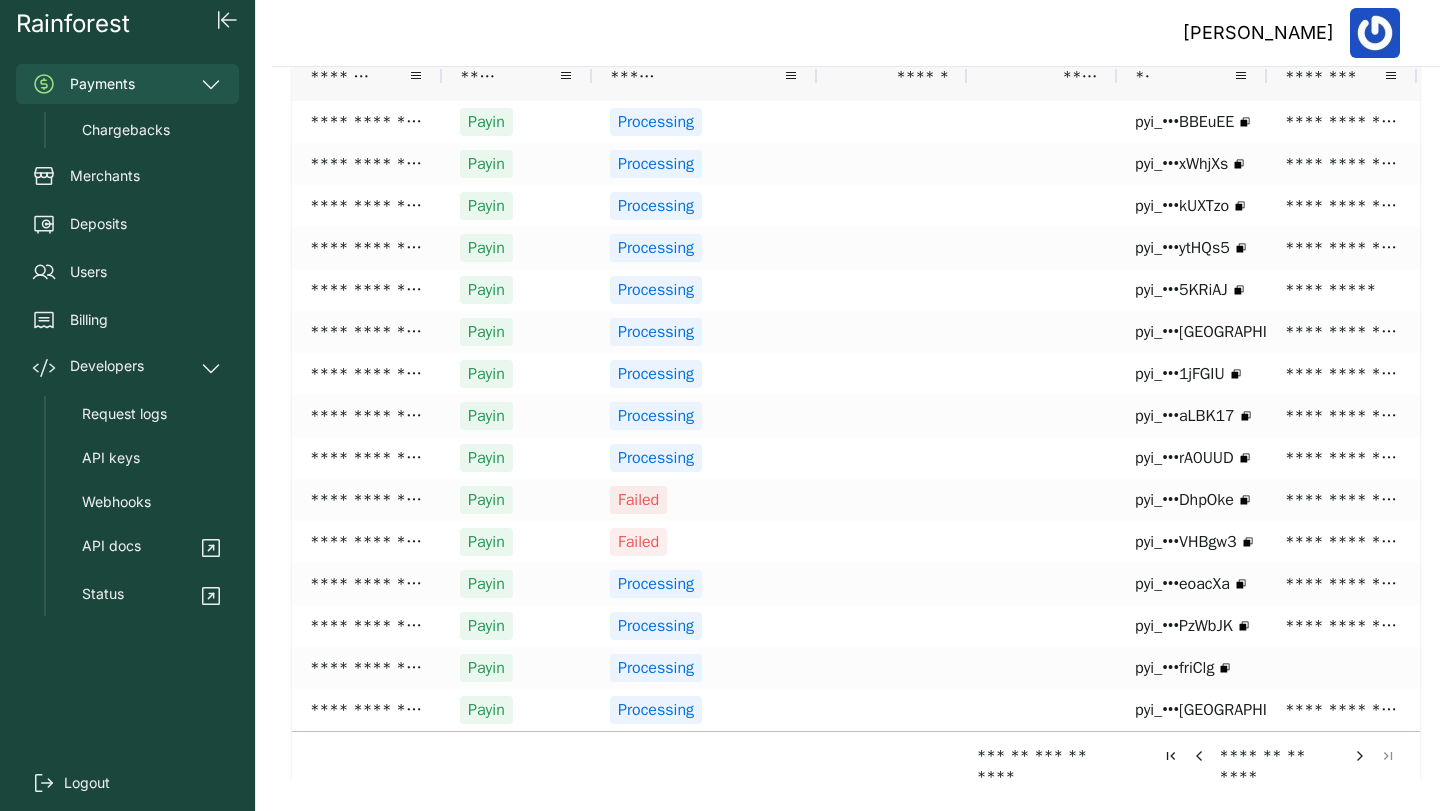 click at bounding box center (1360, 756) 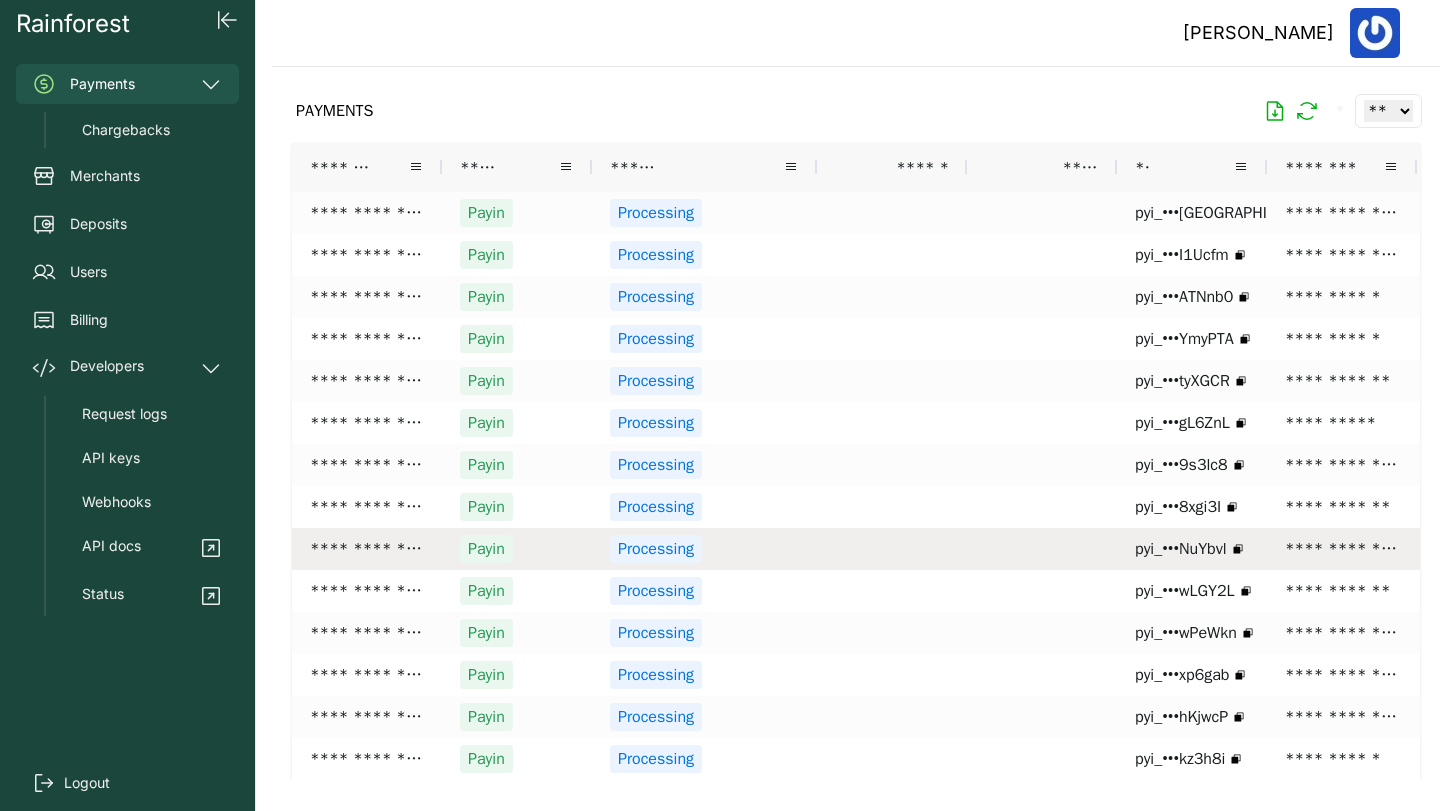 scroll, scrollTop: 91, scrollLeft: 0, axis: vertical 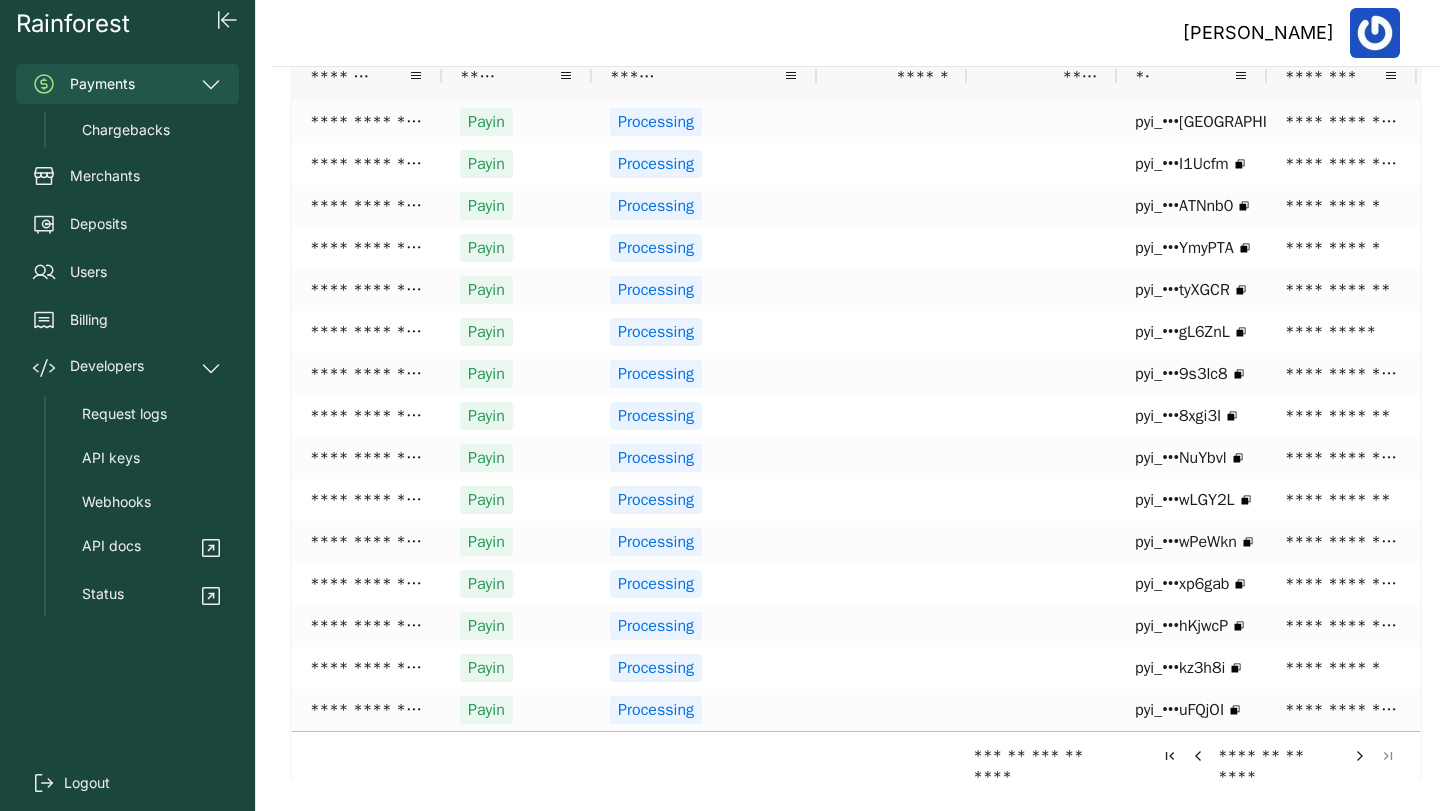 click at bounding box center (1360, 756) 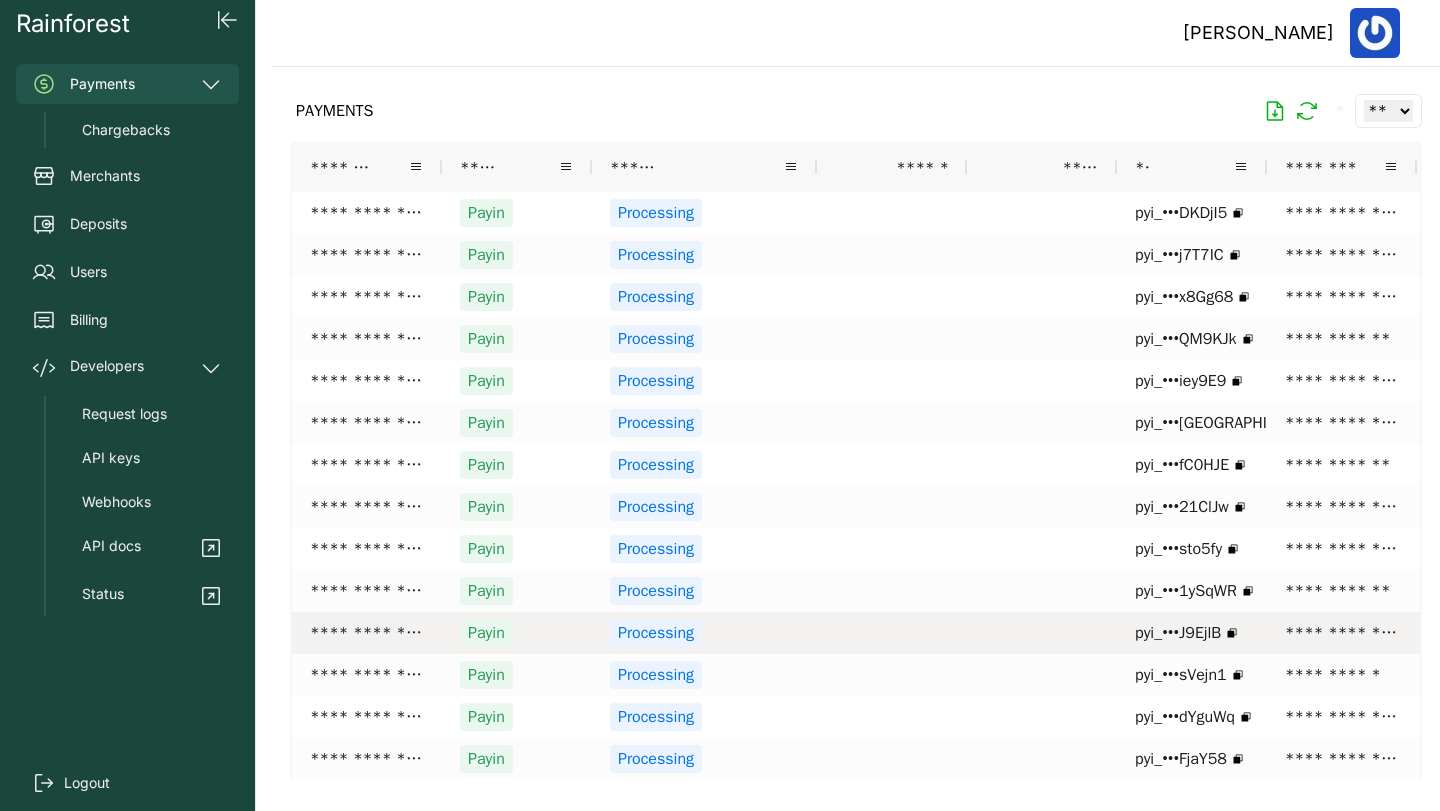 scroll, scrollTop: 91, scrollLeft: 0, axis: vertical 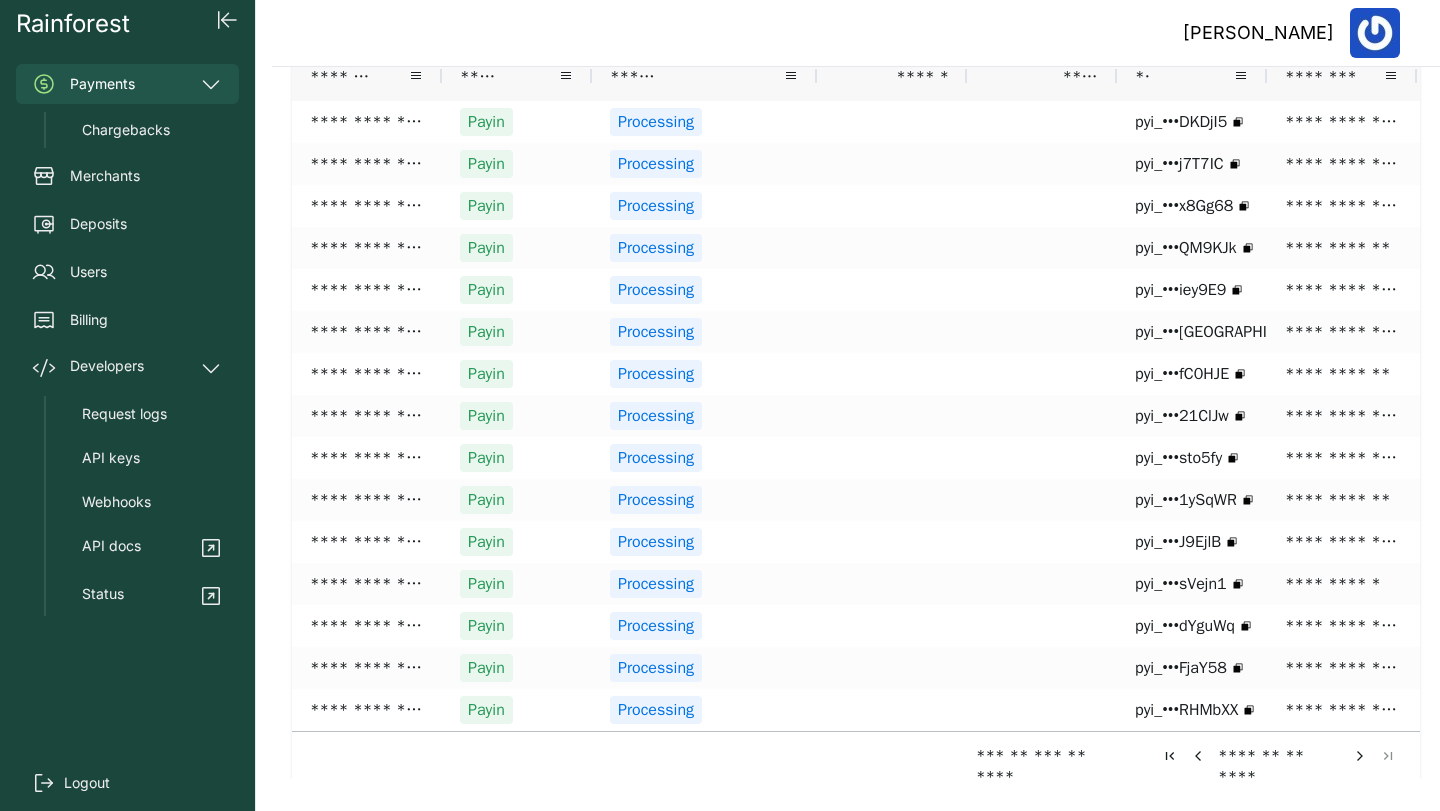 click at bounding box center (1360, 756) 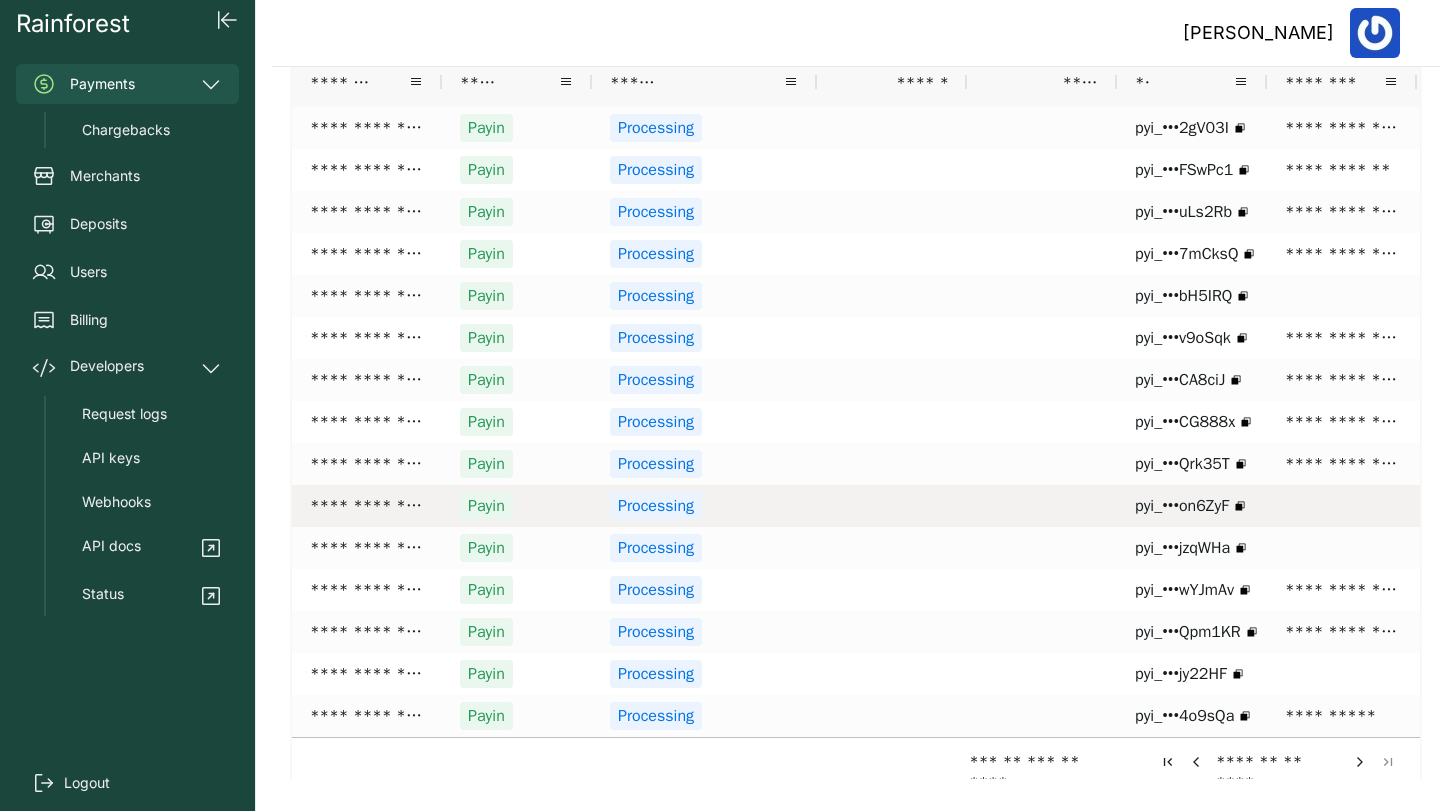 scroll, scrollTop: 91, scrollLeft: 0, axis: vertical 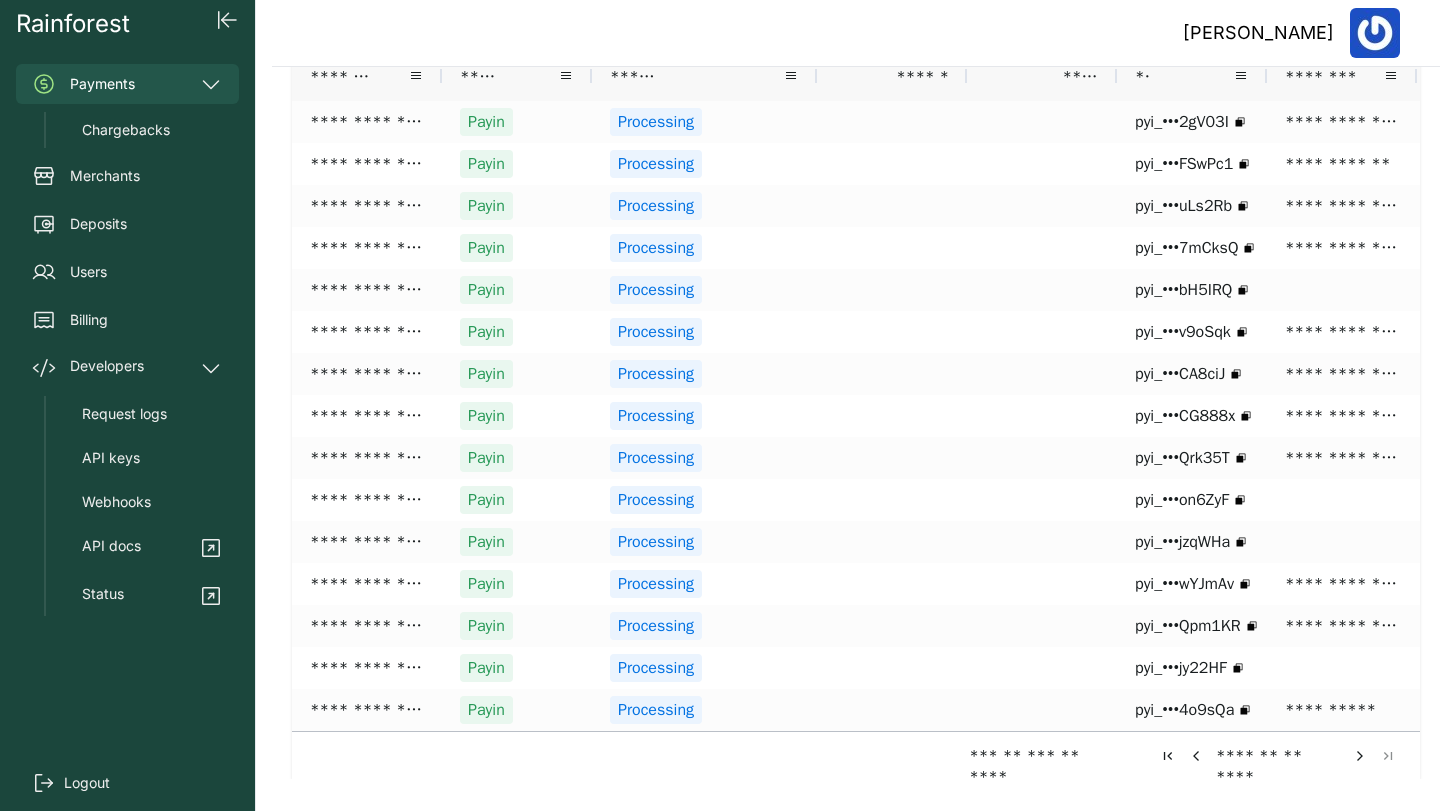 click at bounding box center [1360, 756] 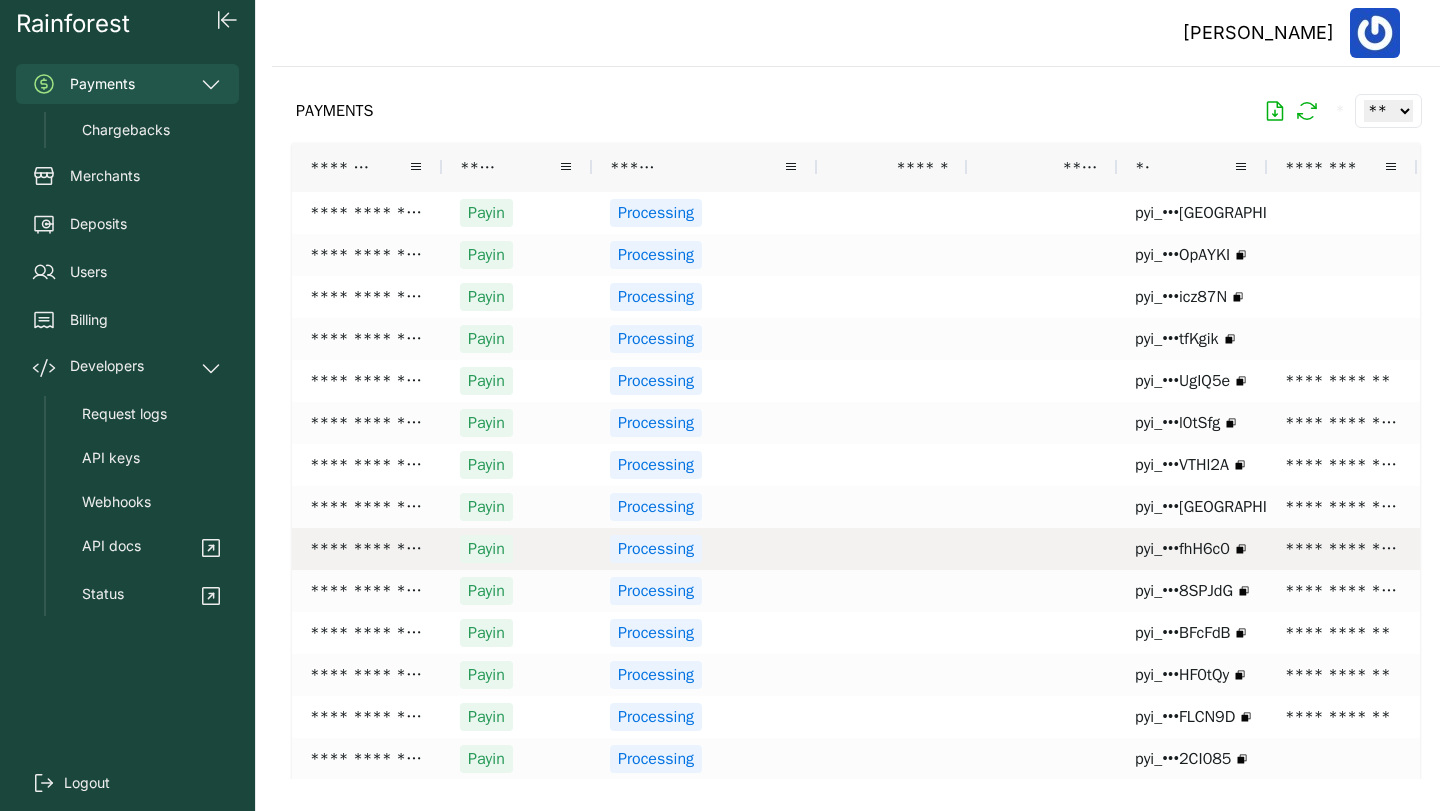 scroll, scrollTop: 91, scrollLeft: 0, axis: vertical 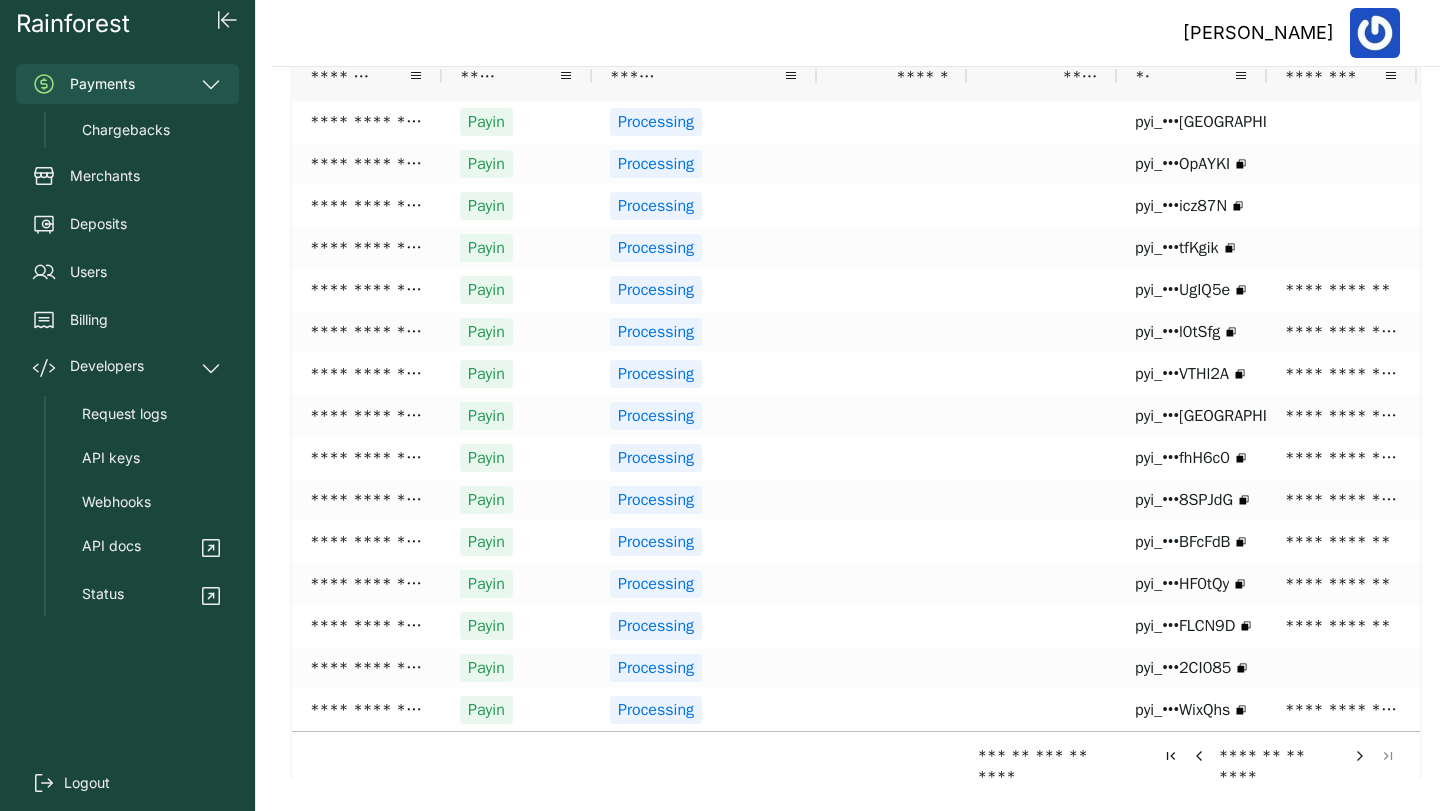 click at bounding box center (1360, 756) 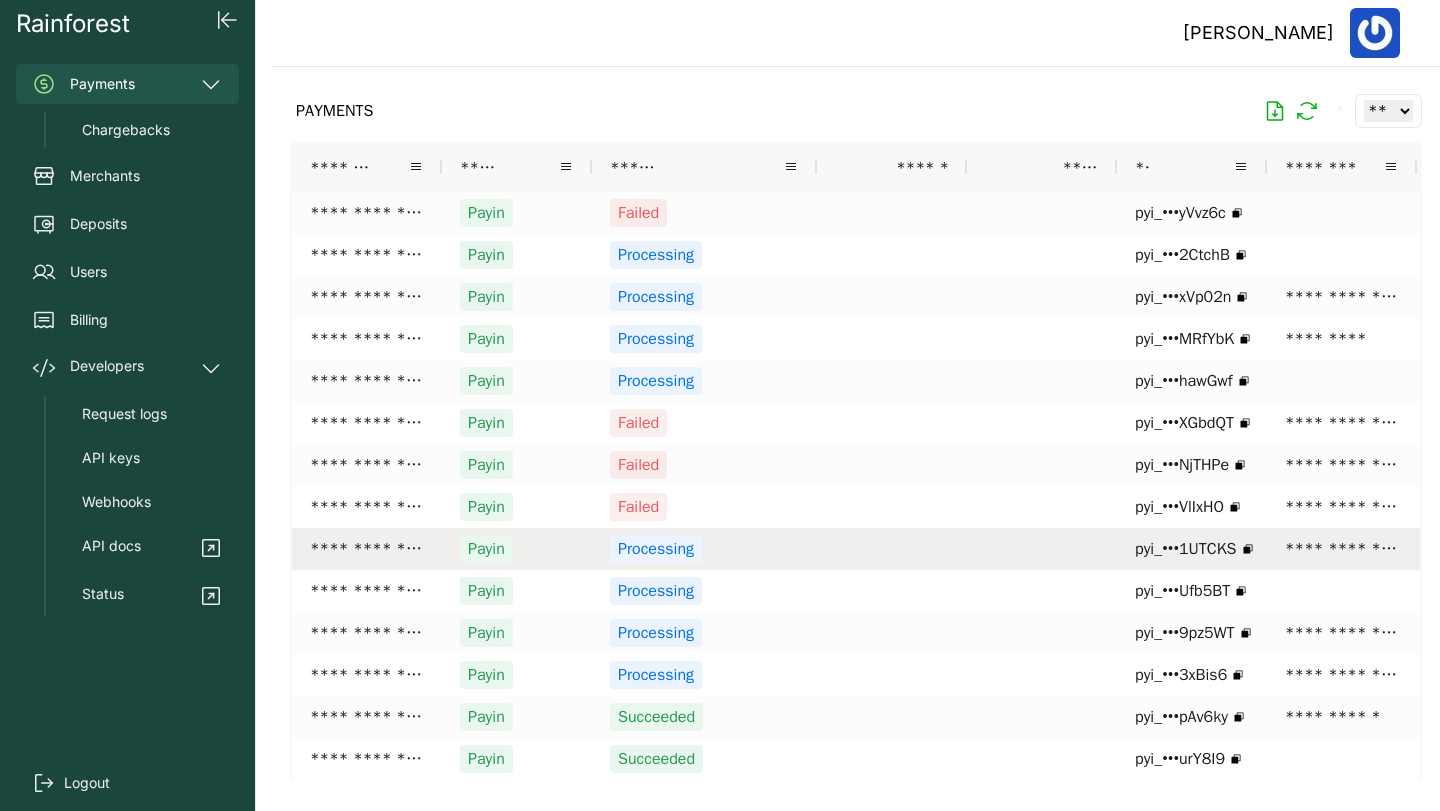 scroll, scrollTop: 91, scrollLeft: 0, axis: vertical 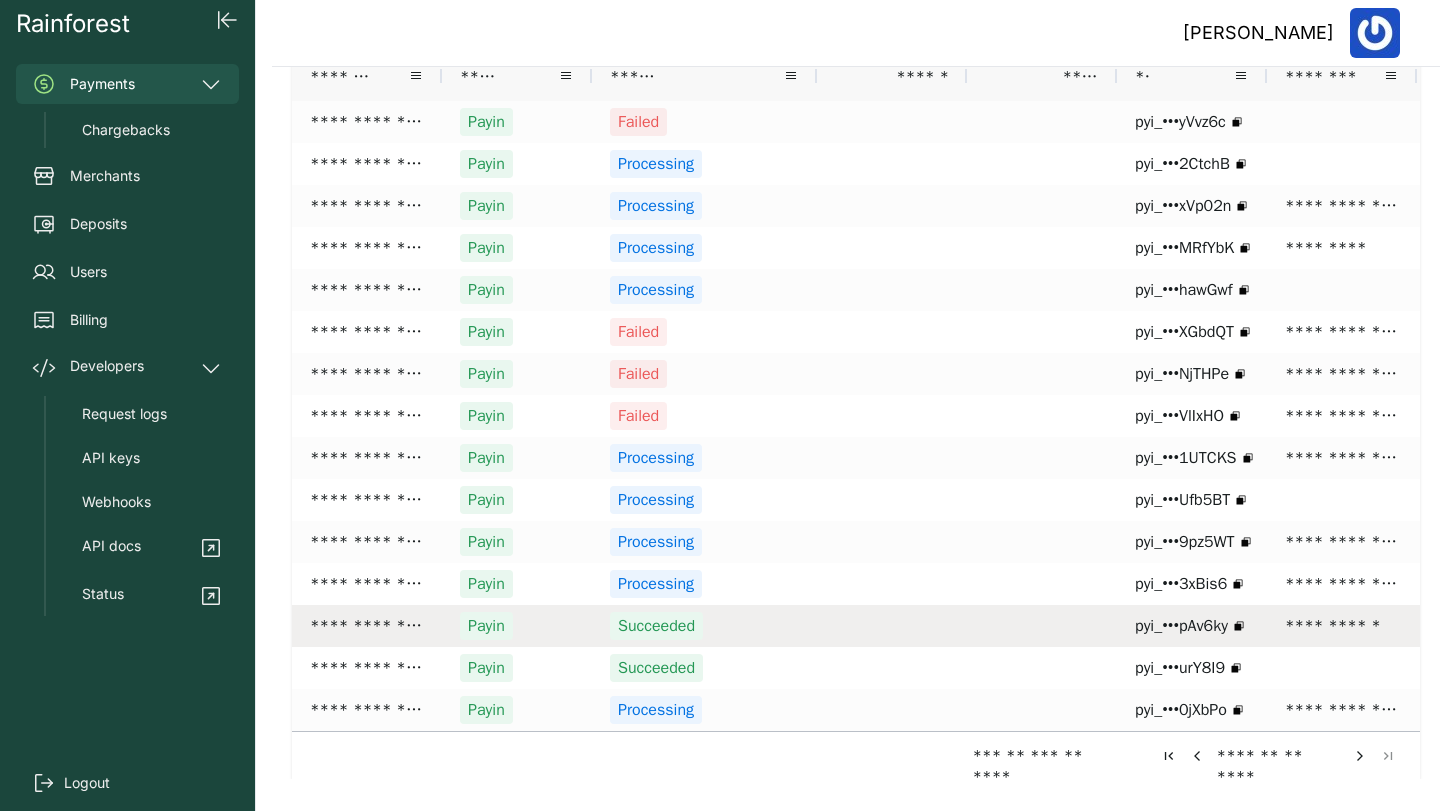 click on "Succeeded" at bounding box center (656, 626) 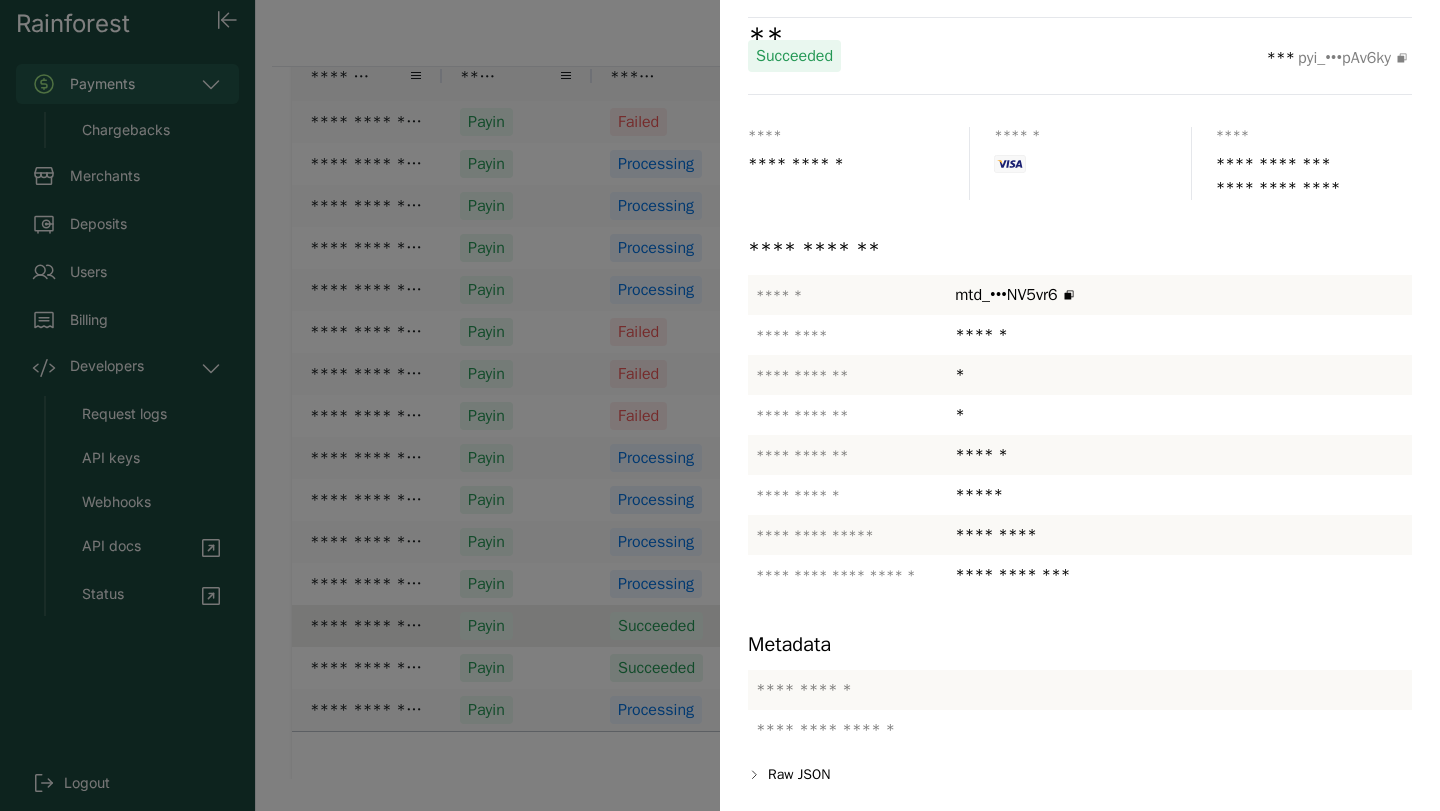 scroll, scrollTop: 0, scrollLeft: 0, axis: both 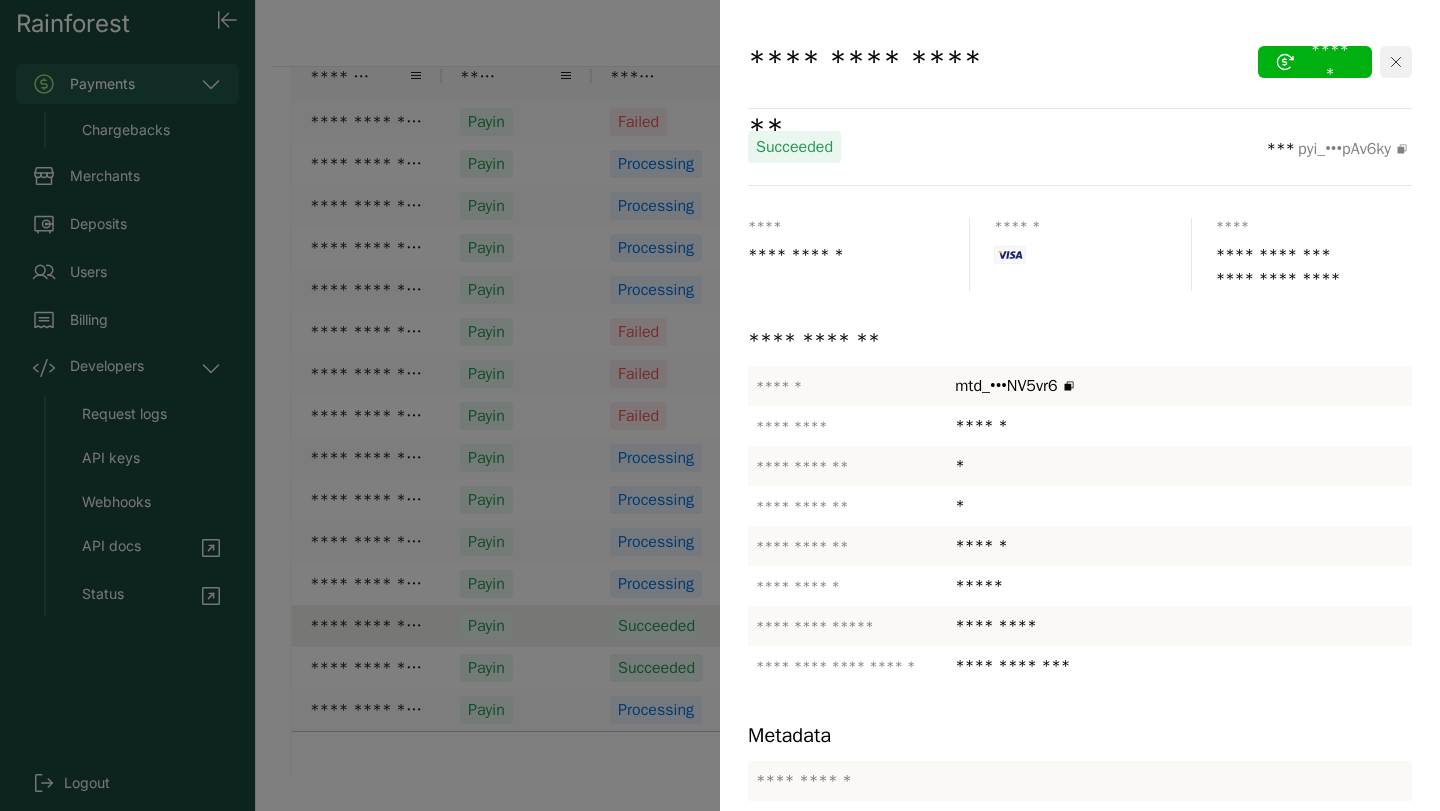 click 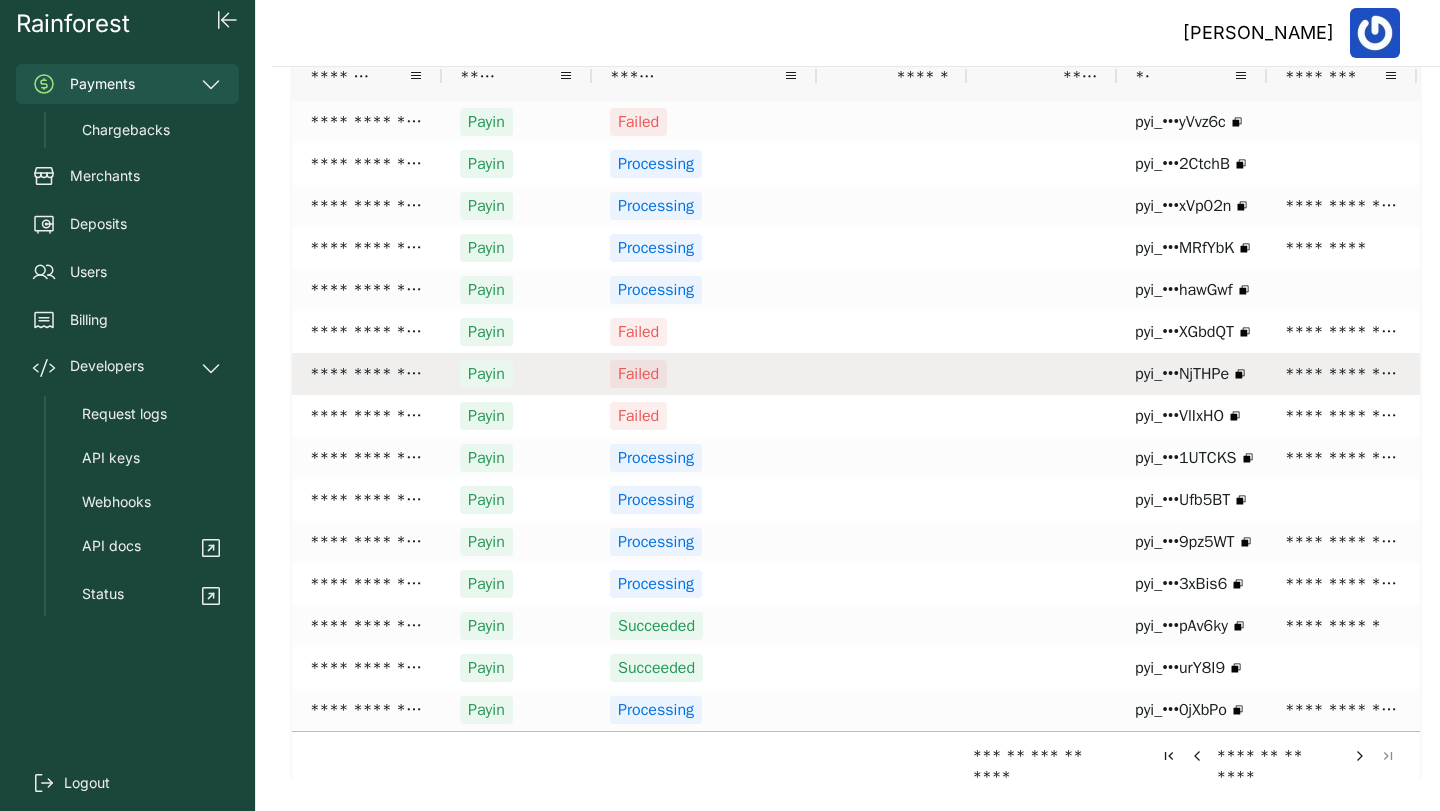 scroll, scrollTop: 0, scrollLeft: 0, axis: both 